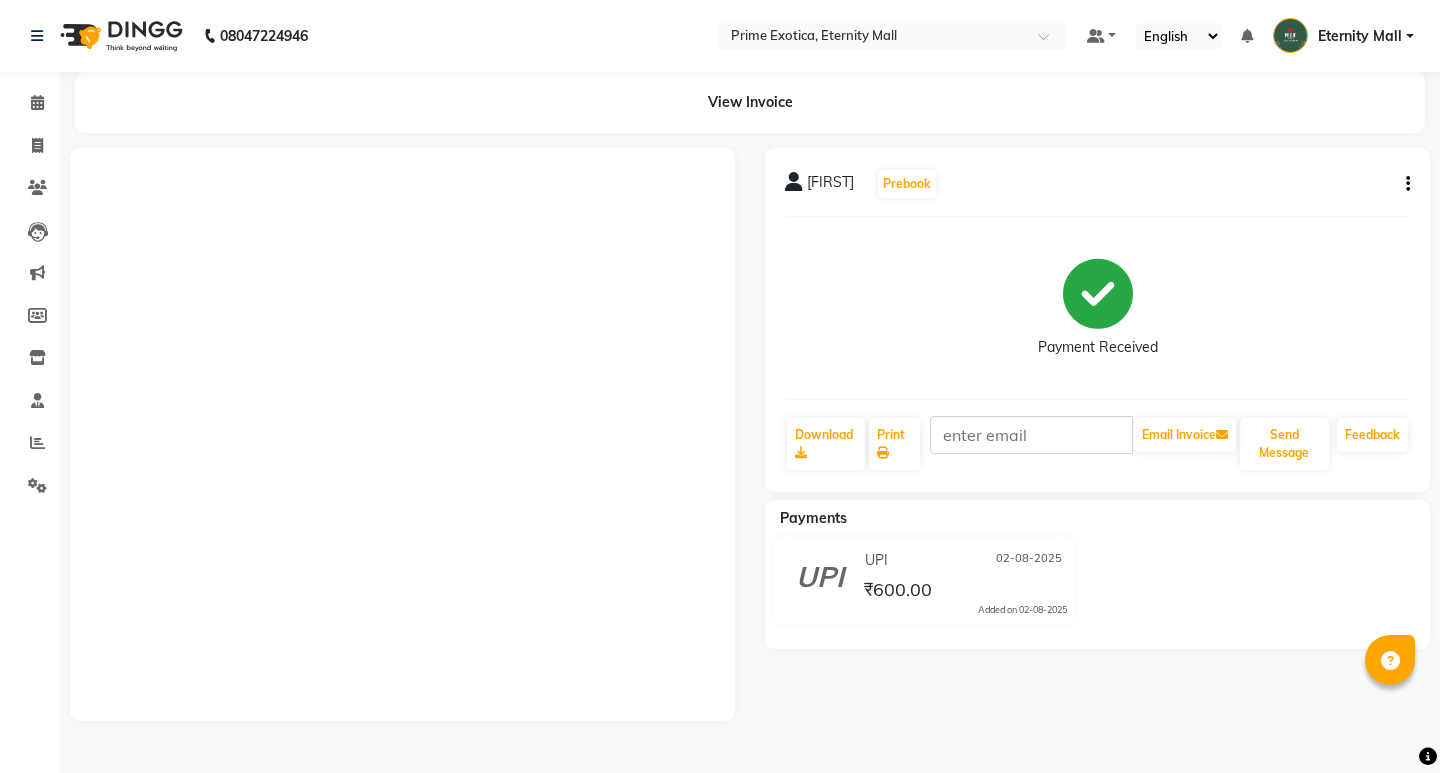 scroll, scrollTop: 0, scrollLeft: 0, axis: both 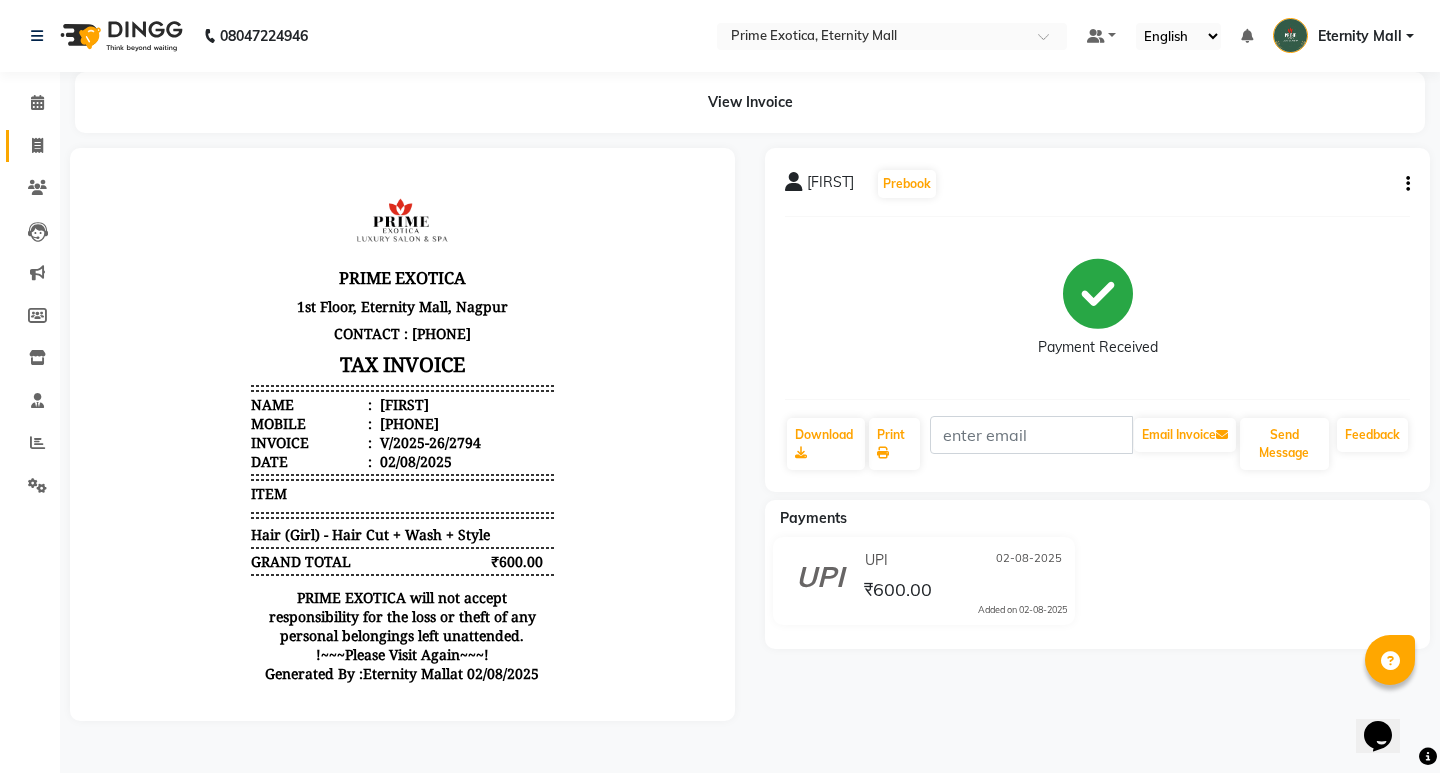 click on "Invoice" 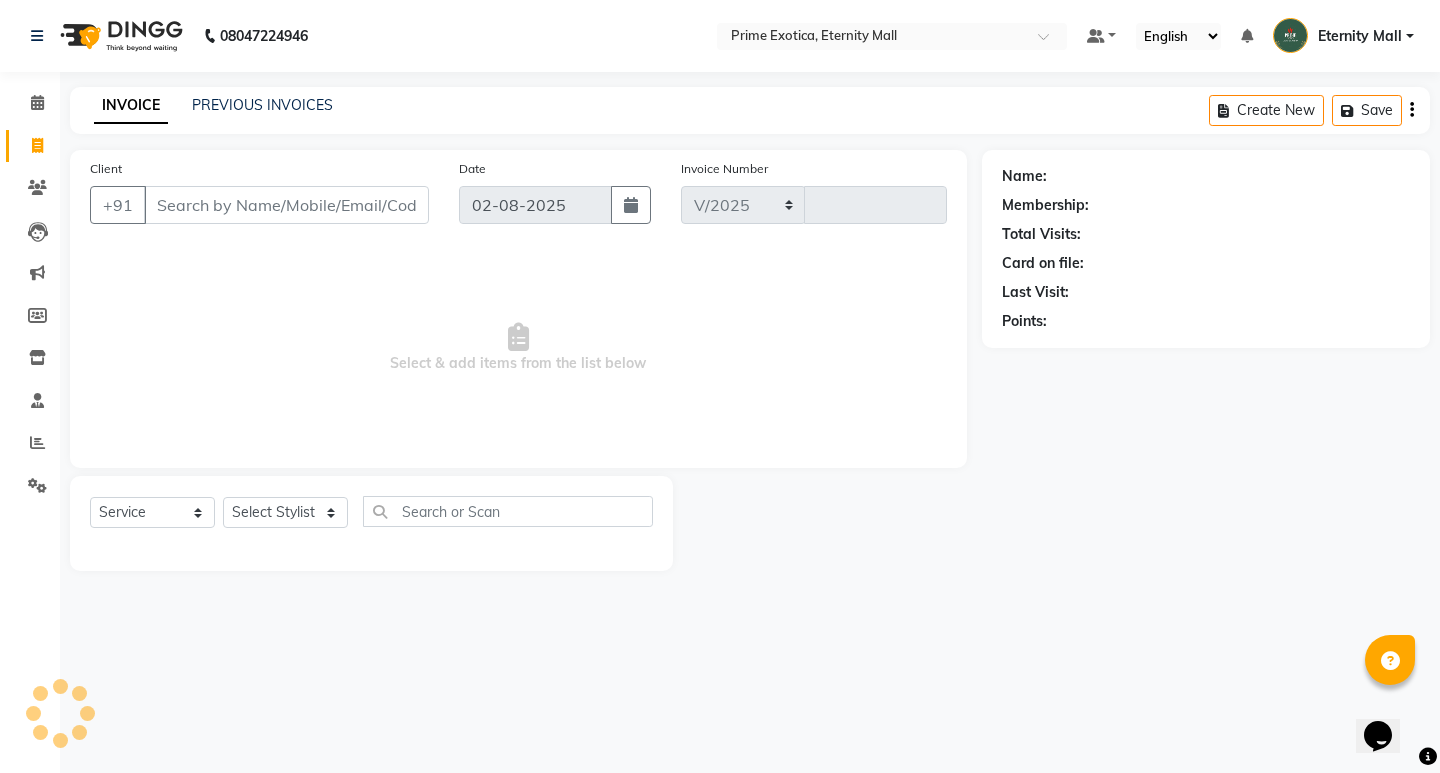 select on "5774" 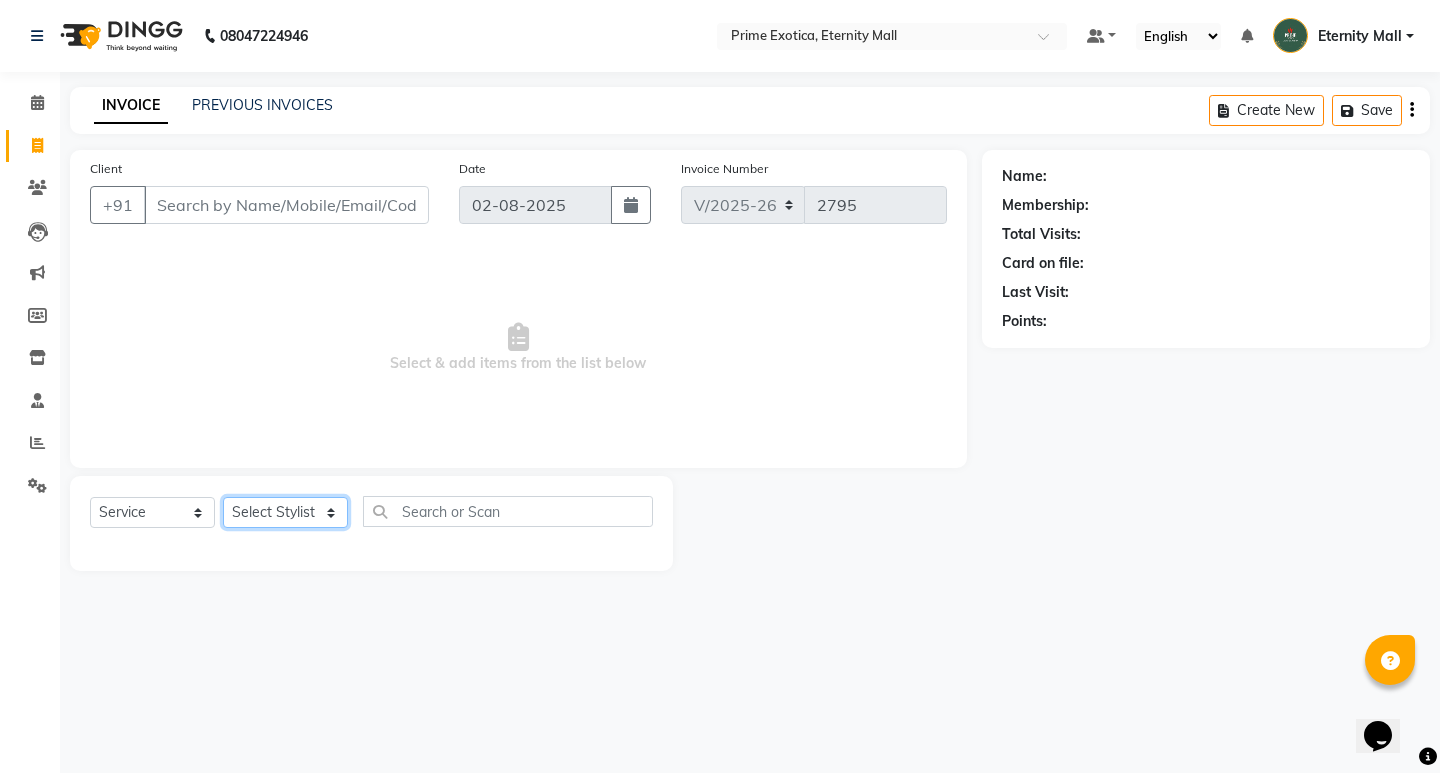 click on "Select Stylist AB ADMIN [FIRST] [LAST] [FIRST] [LAST] [FIRST] [LAST] [FIRST] [LAST] [FIRST] [LAST] [FIRST] [LAST]" 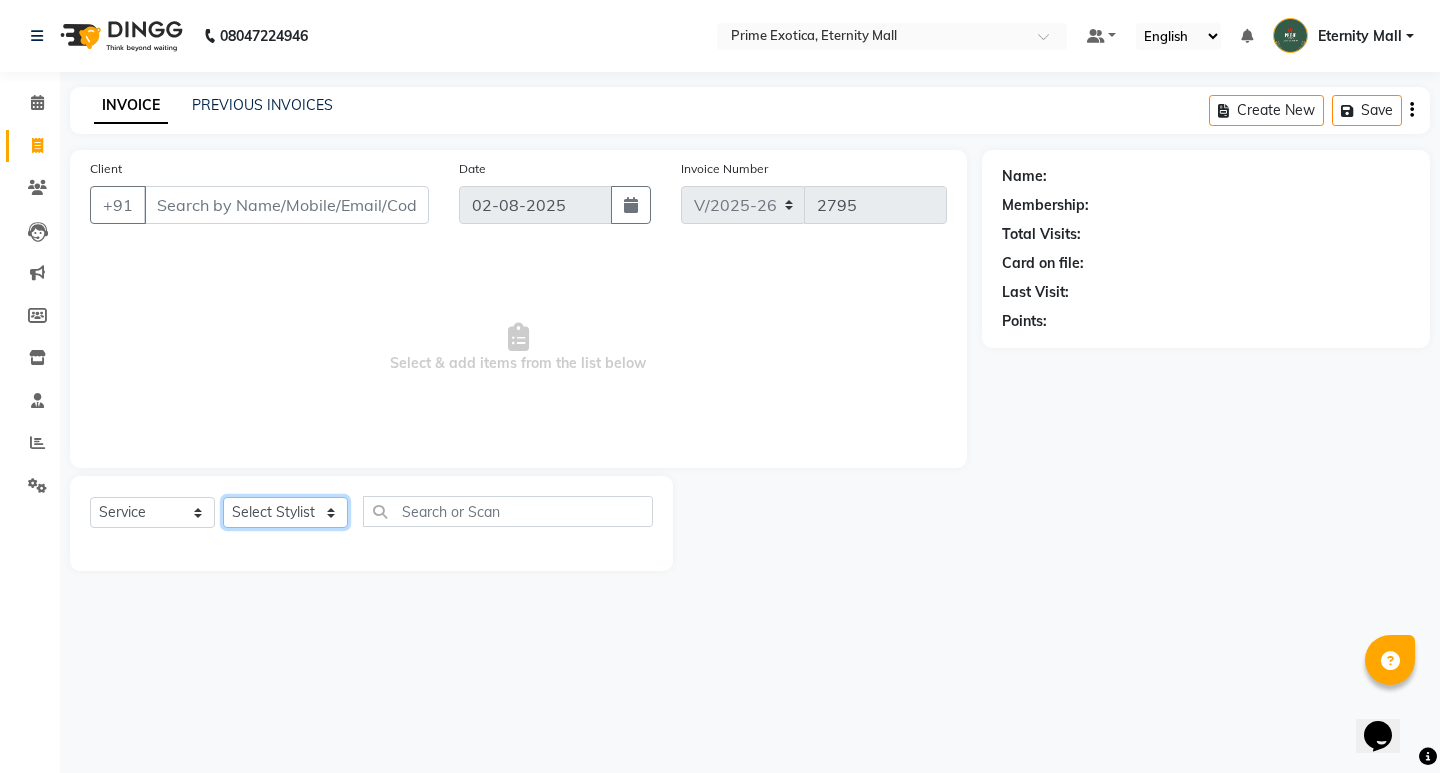 select on "66179" 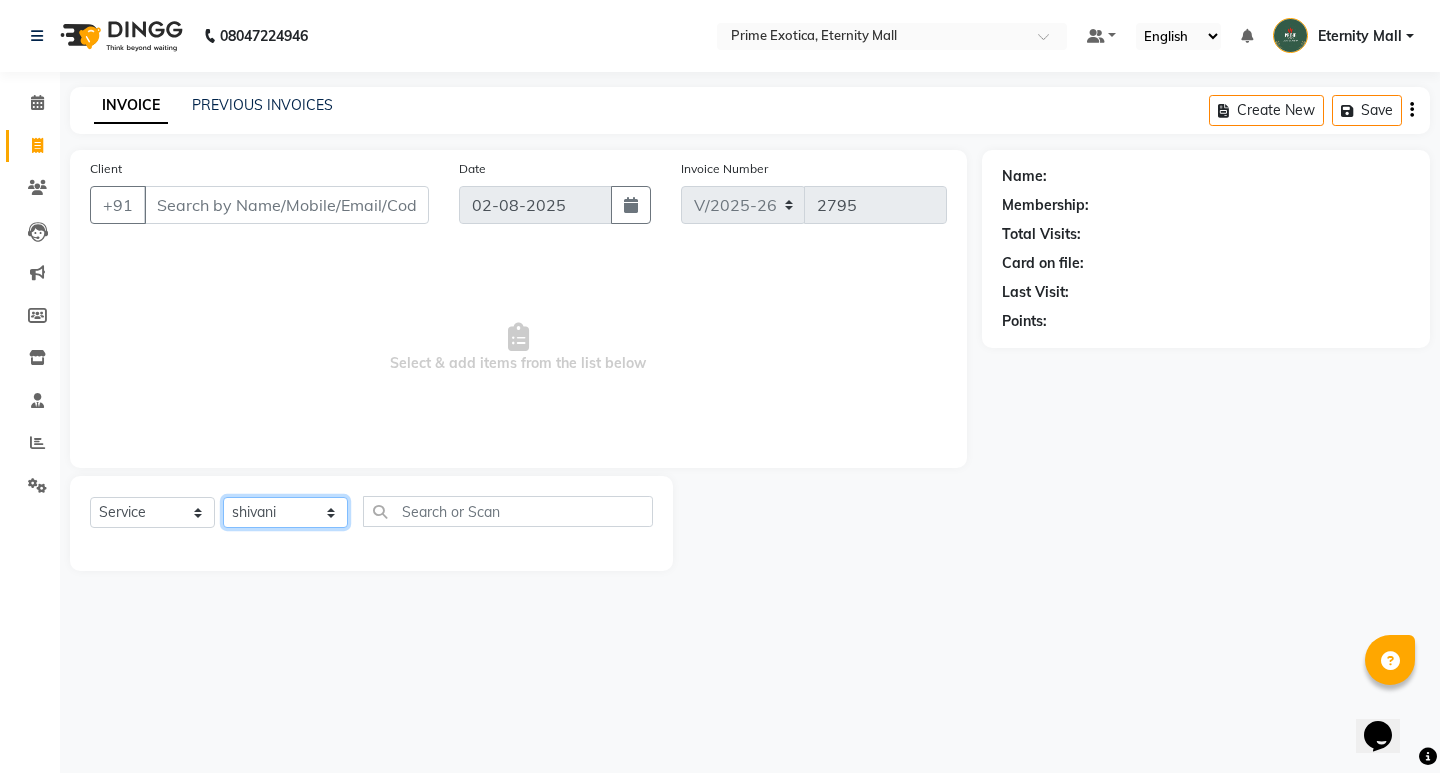 click on "Select Stylist AB ADMIN [FIRST] [LAST] [FIRST] [LAST] [FIRST] [LAST] [FIRST] [LAST] [FIRST] [LAST] [FIRST] [LAST]" 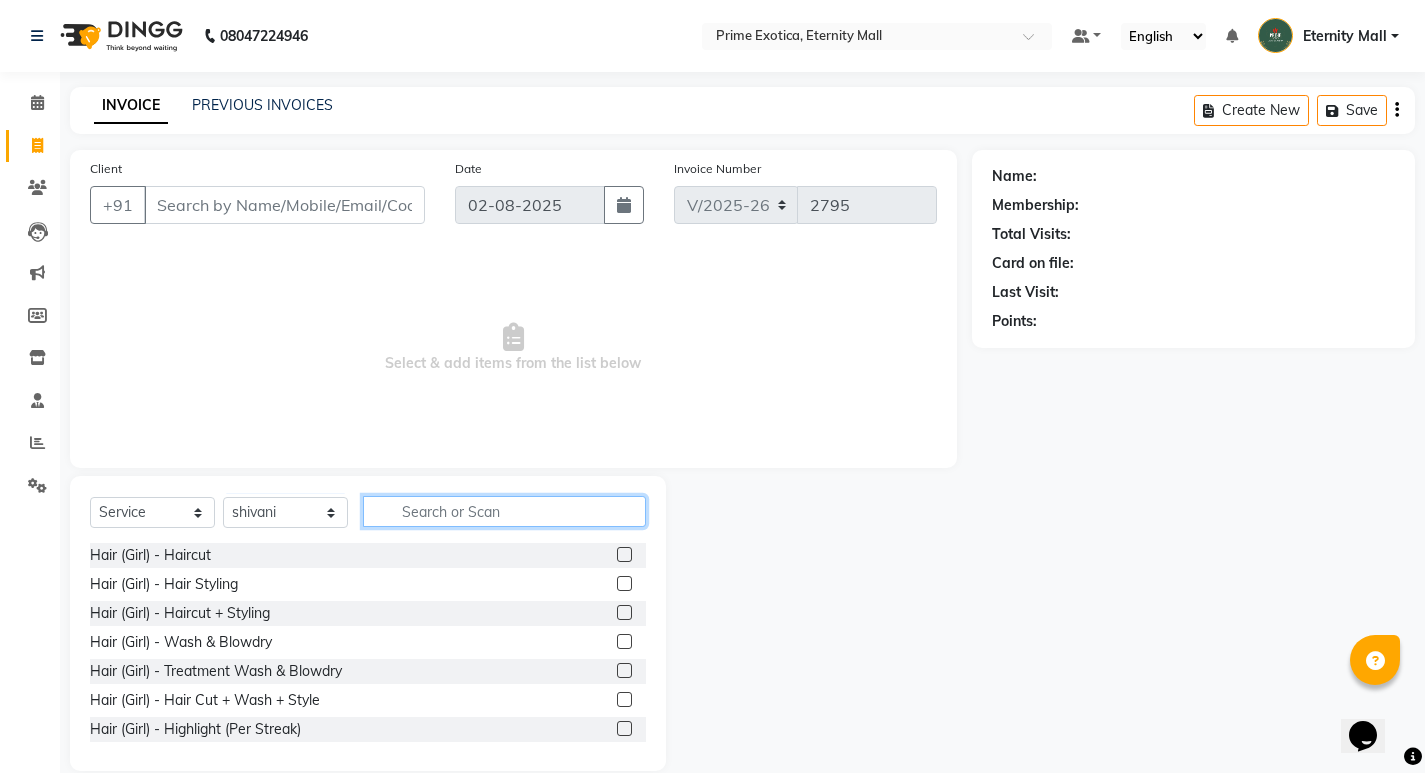 click 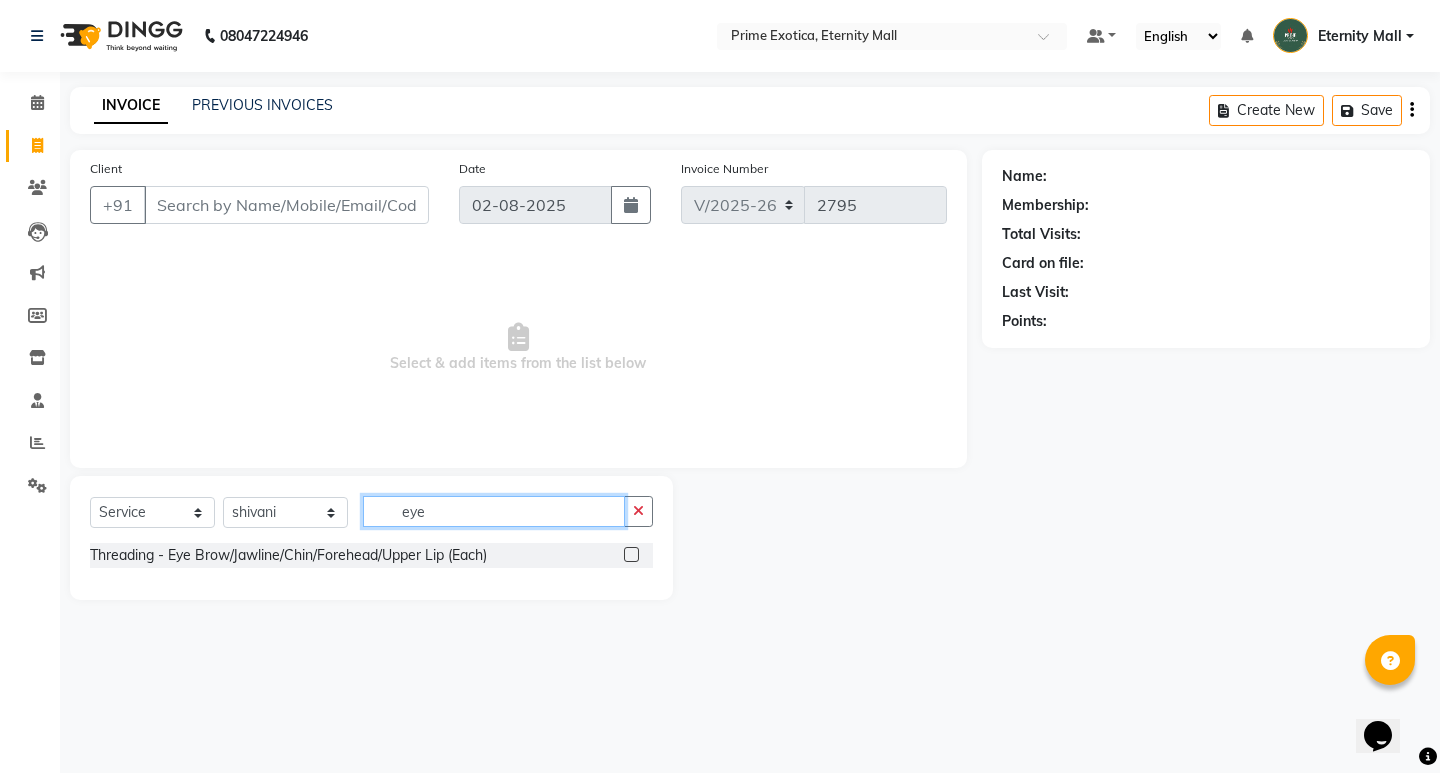 type on "eye" 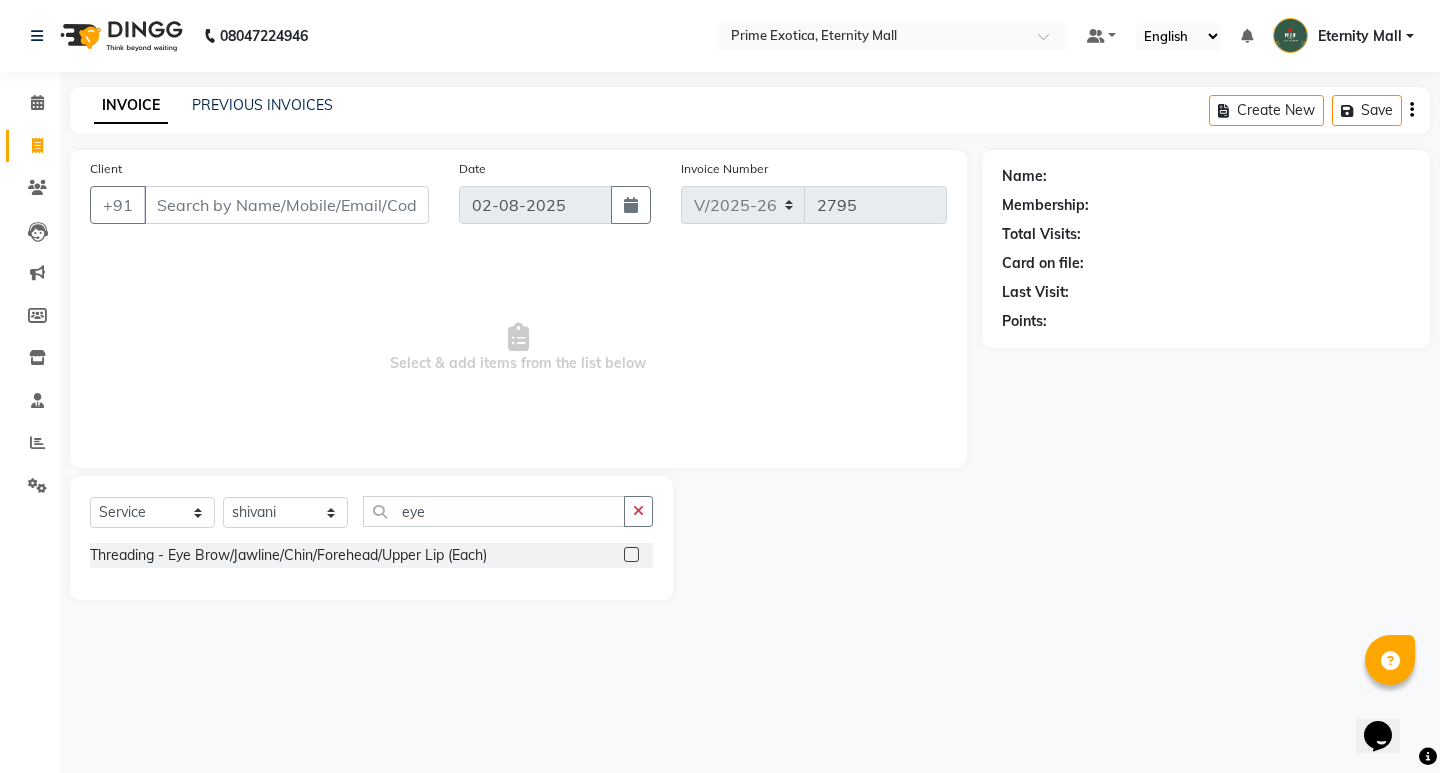 click 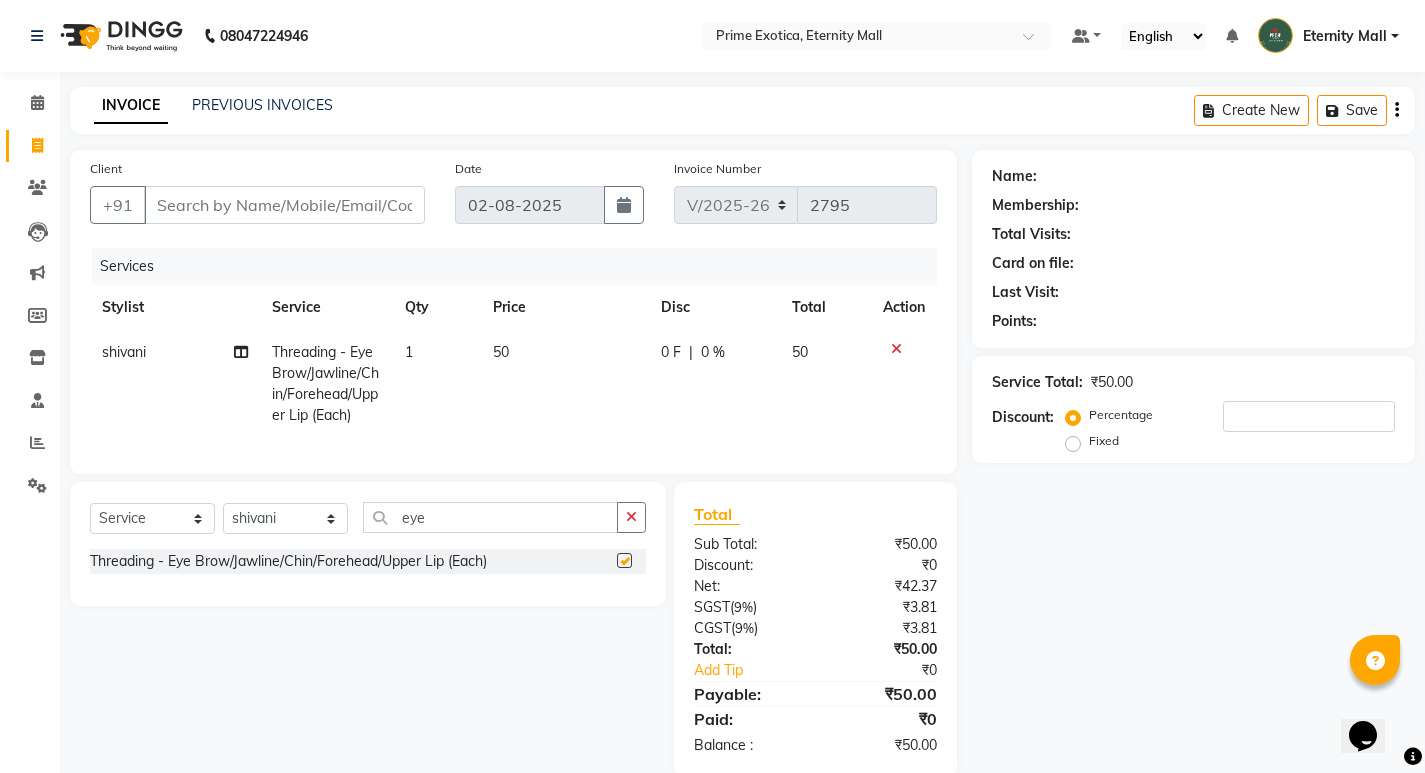 checkbox on "false" 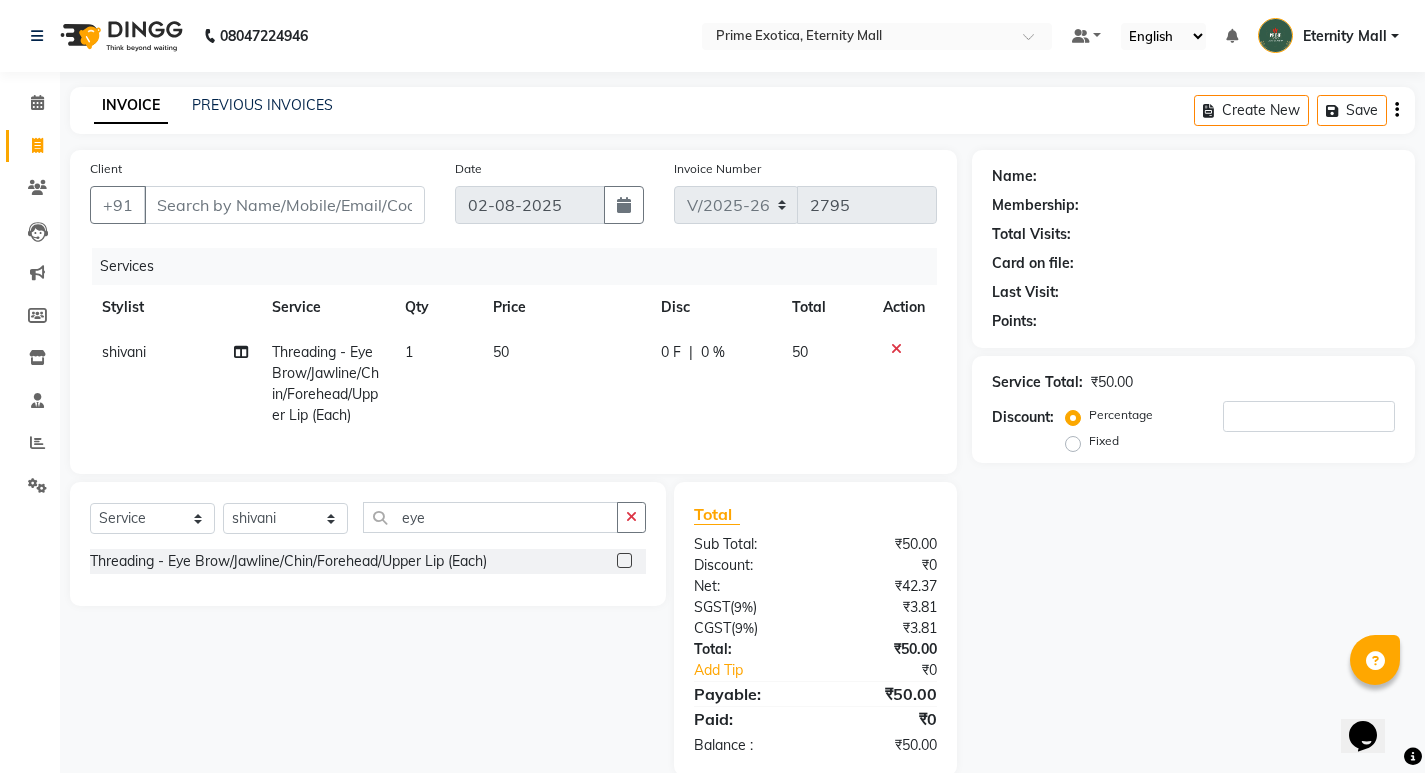 click on "1" 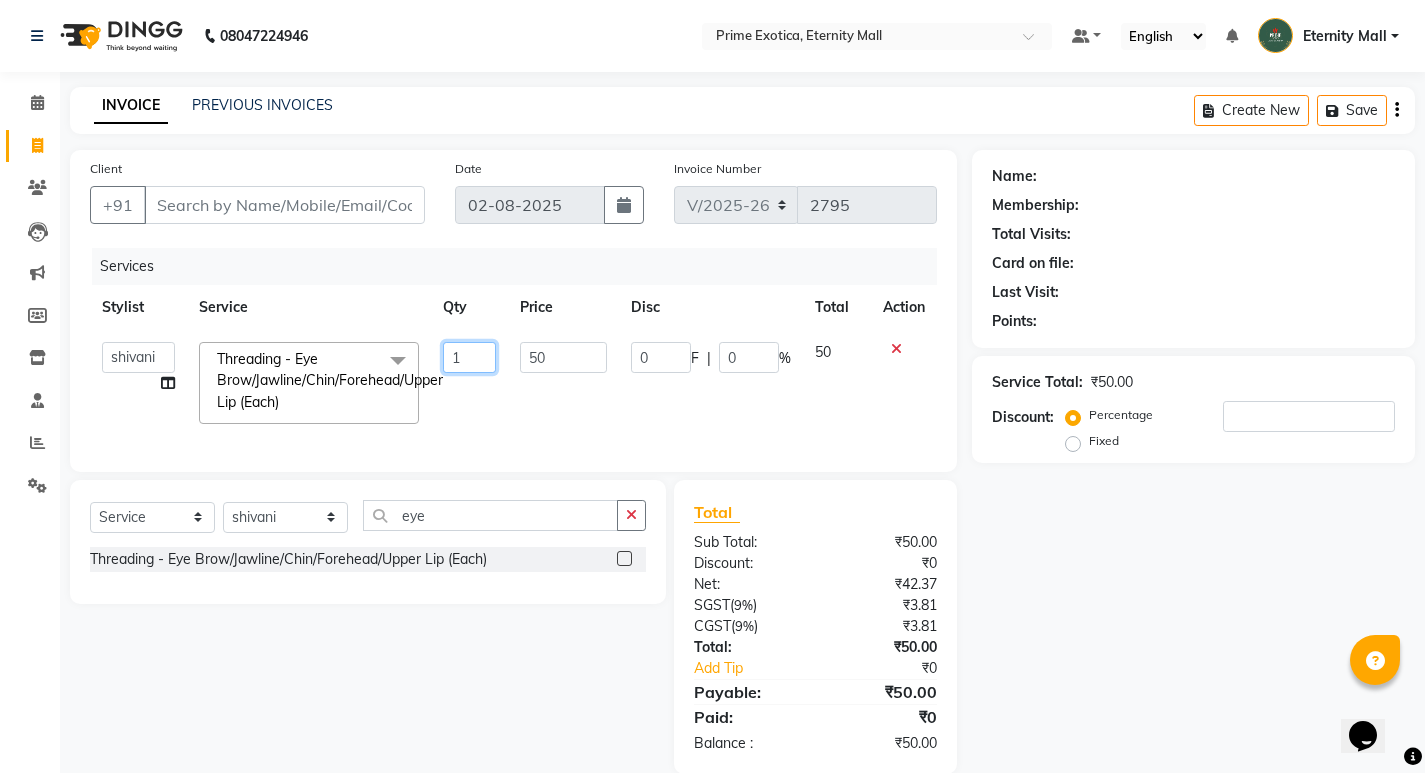 click on "1" 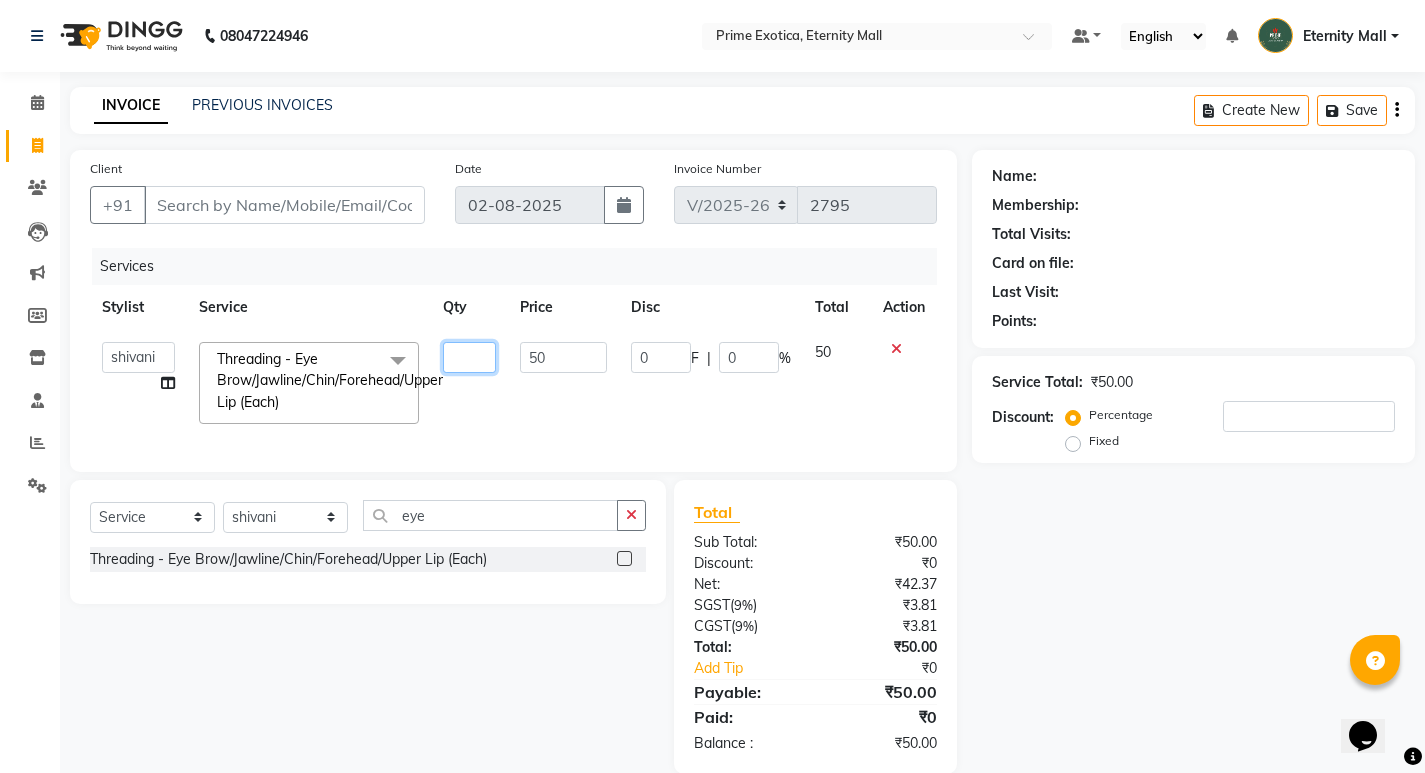 type on "2" 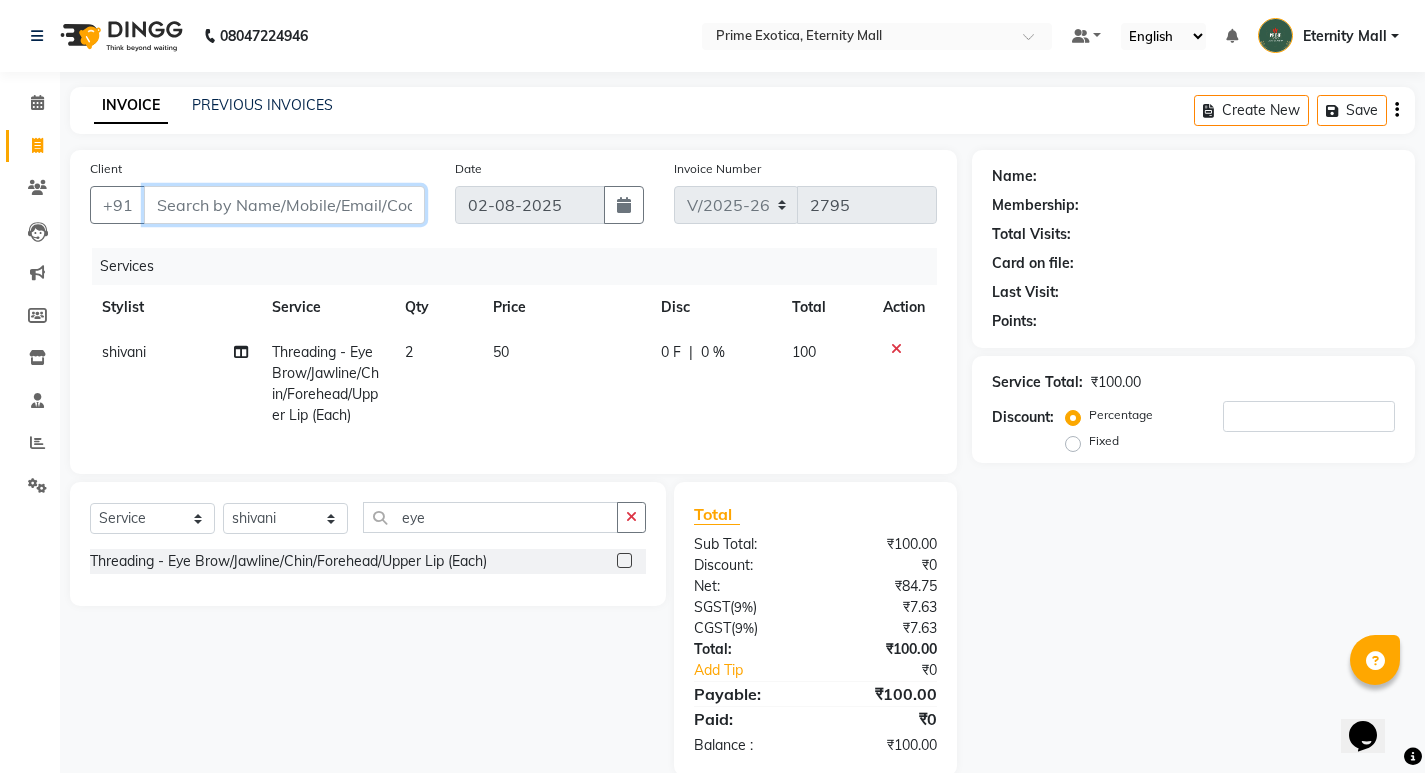 click on "Client" at bounding box center (284, 205) 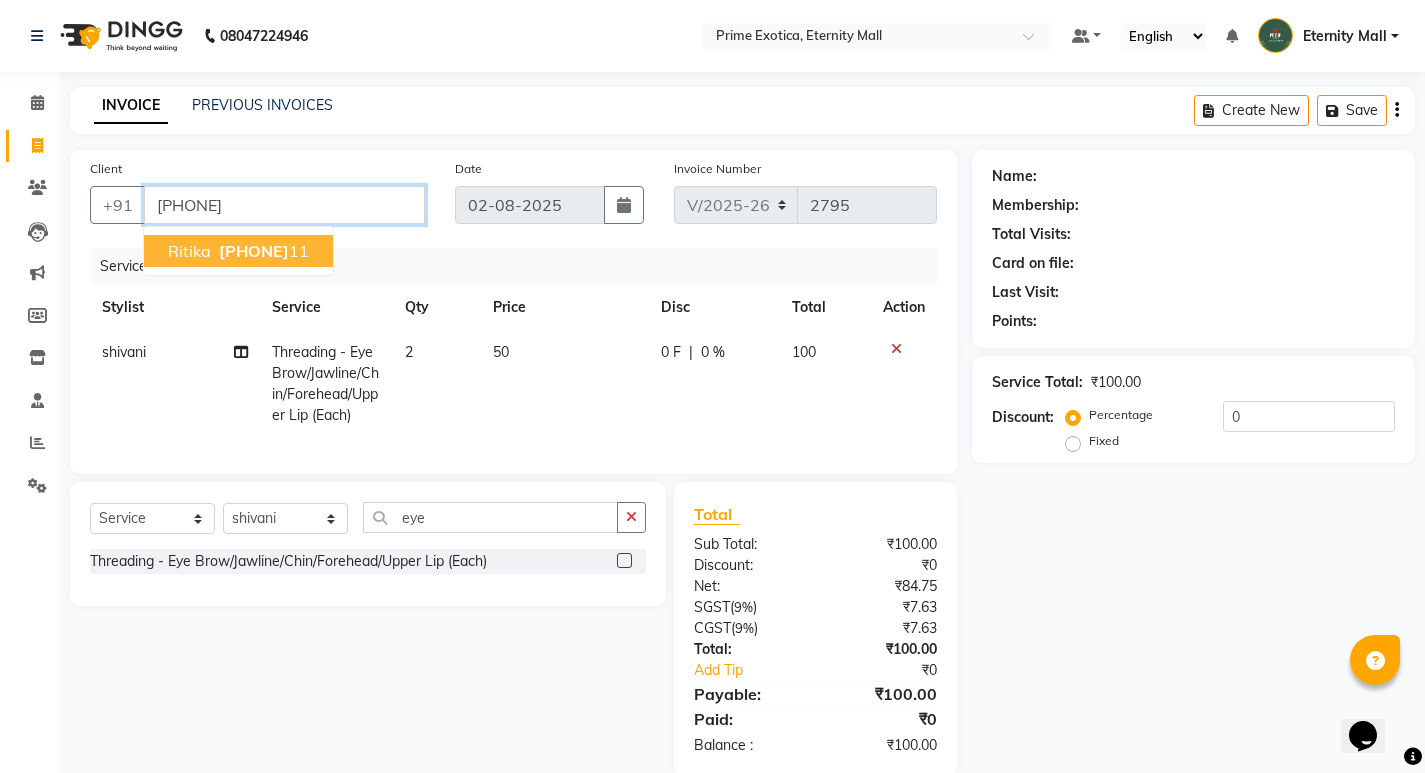 type on "[PHONE]" 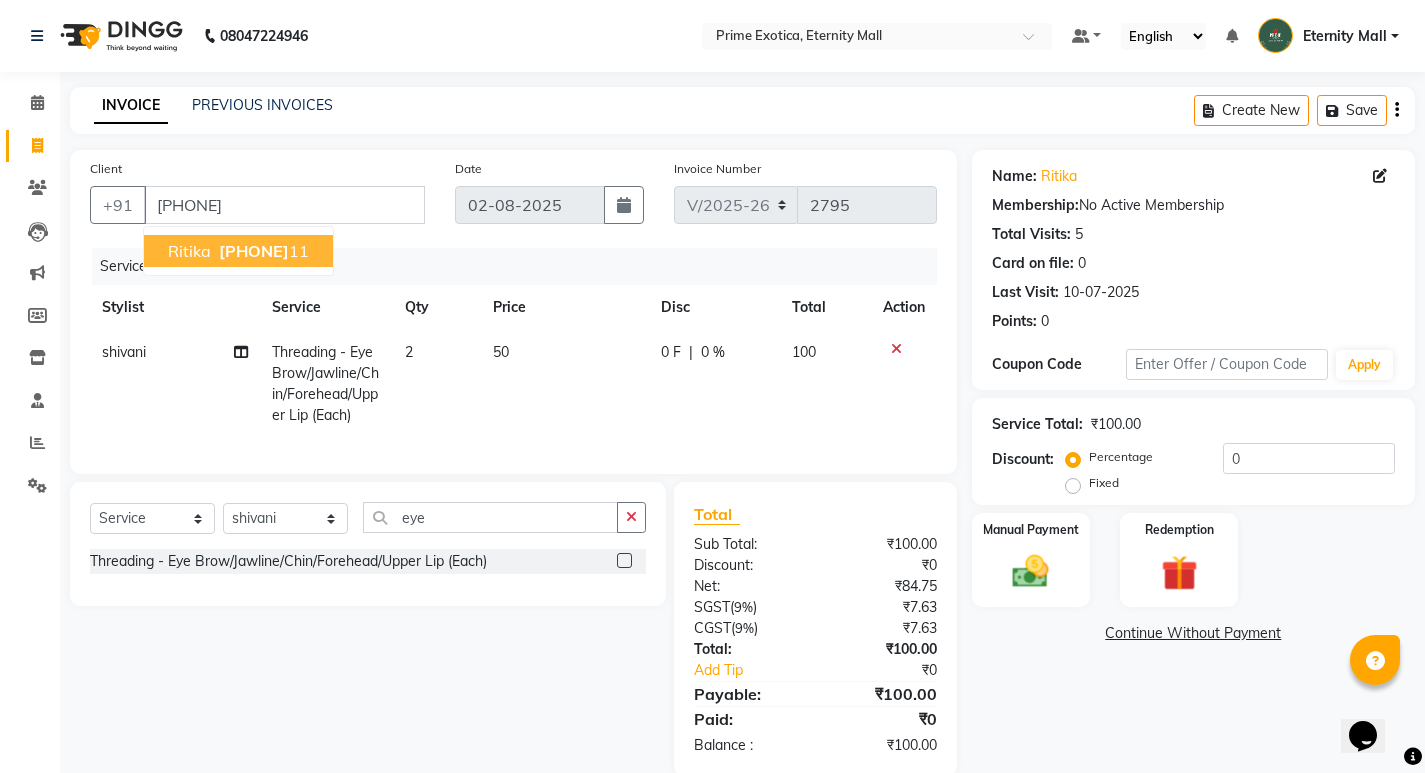click on "[FIRST] [PHONE]" at bounding box center [238, 251] 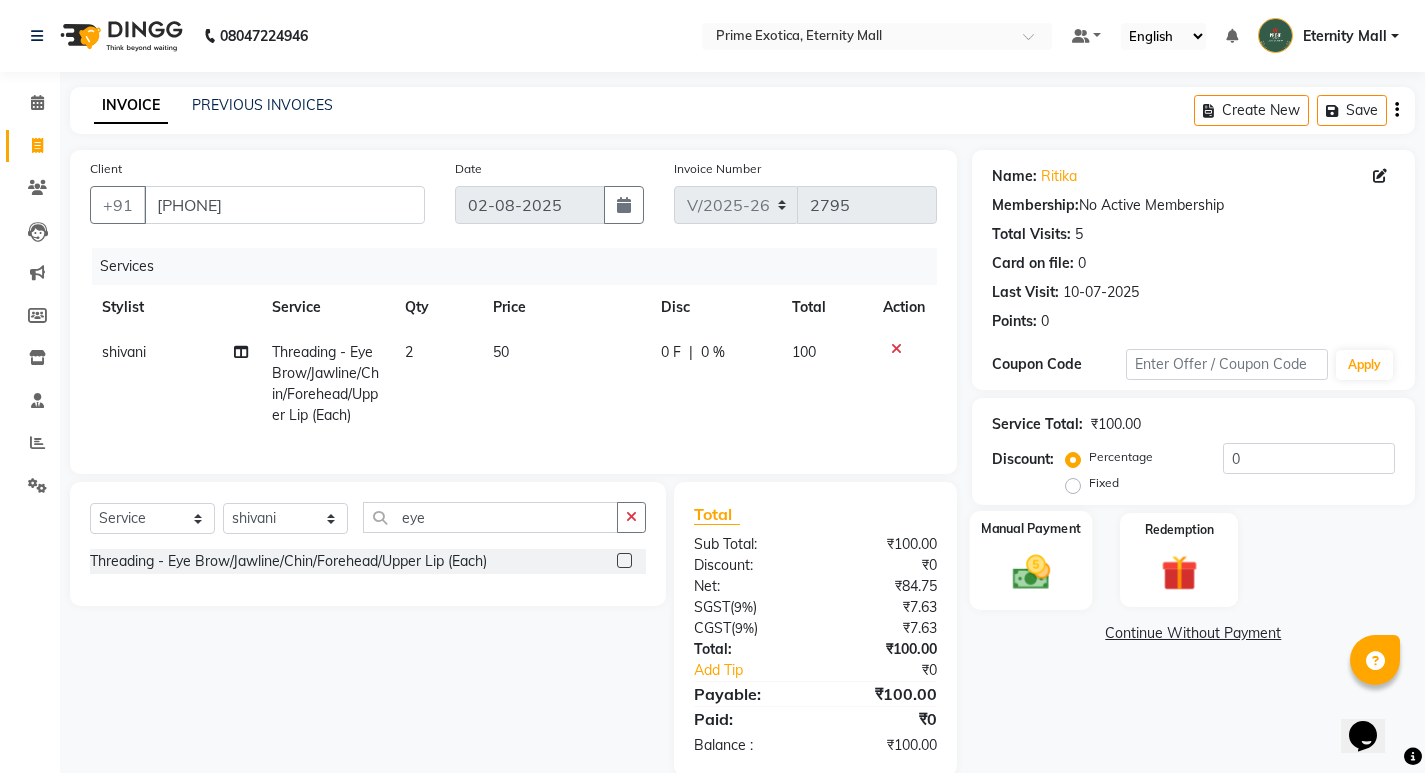 click 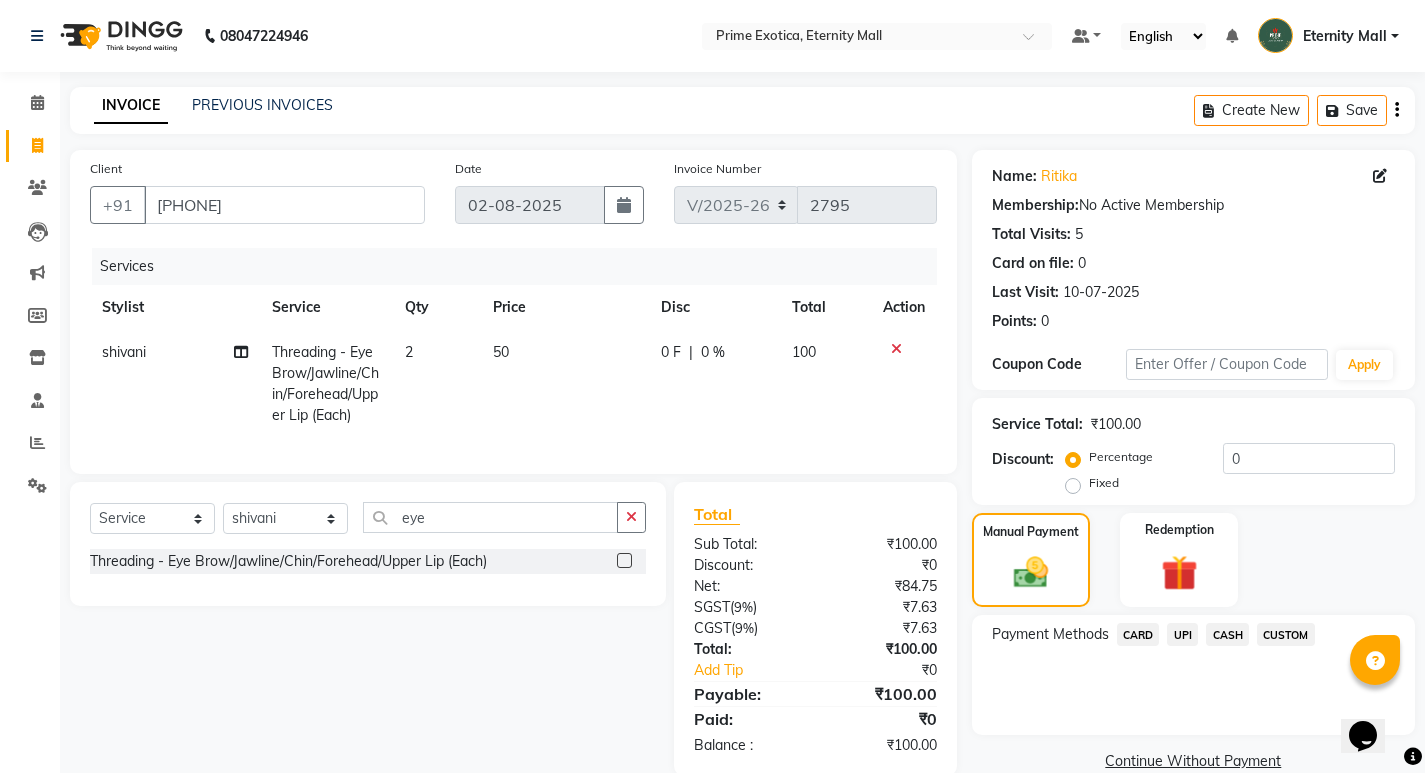 click on "CASH" 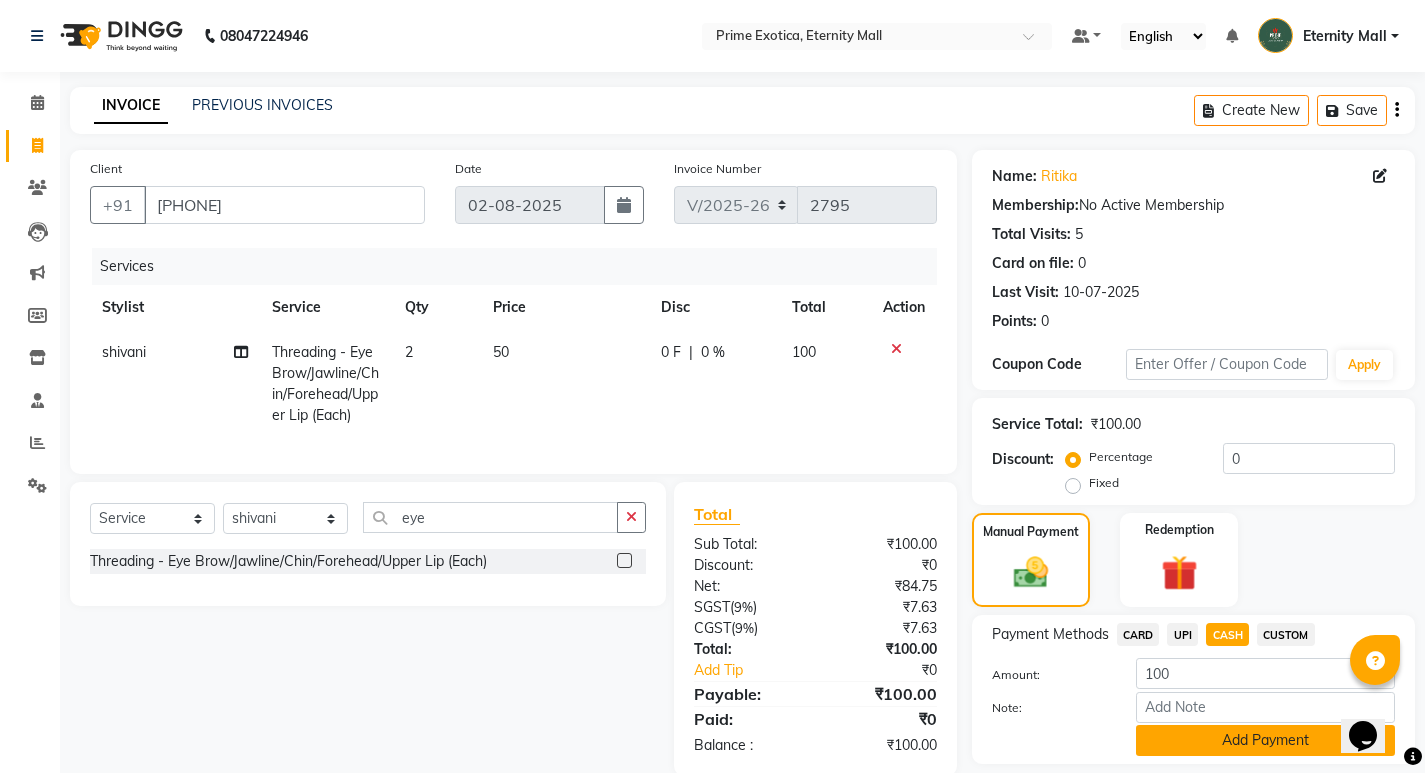 click on "Add Payment" 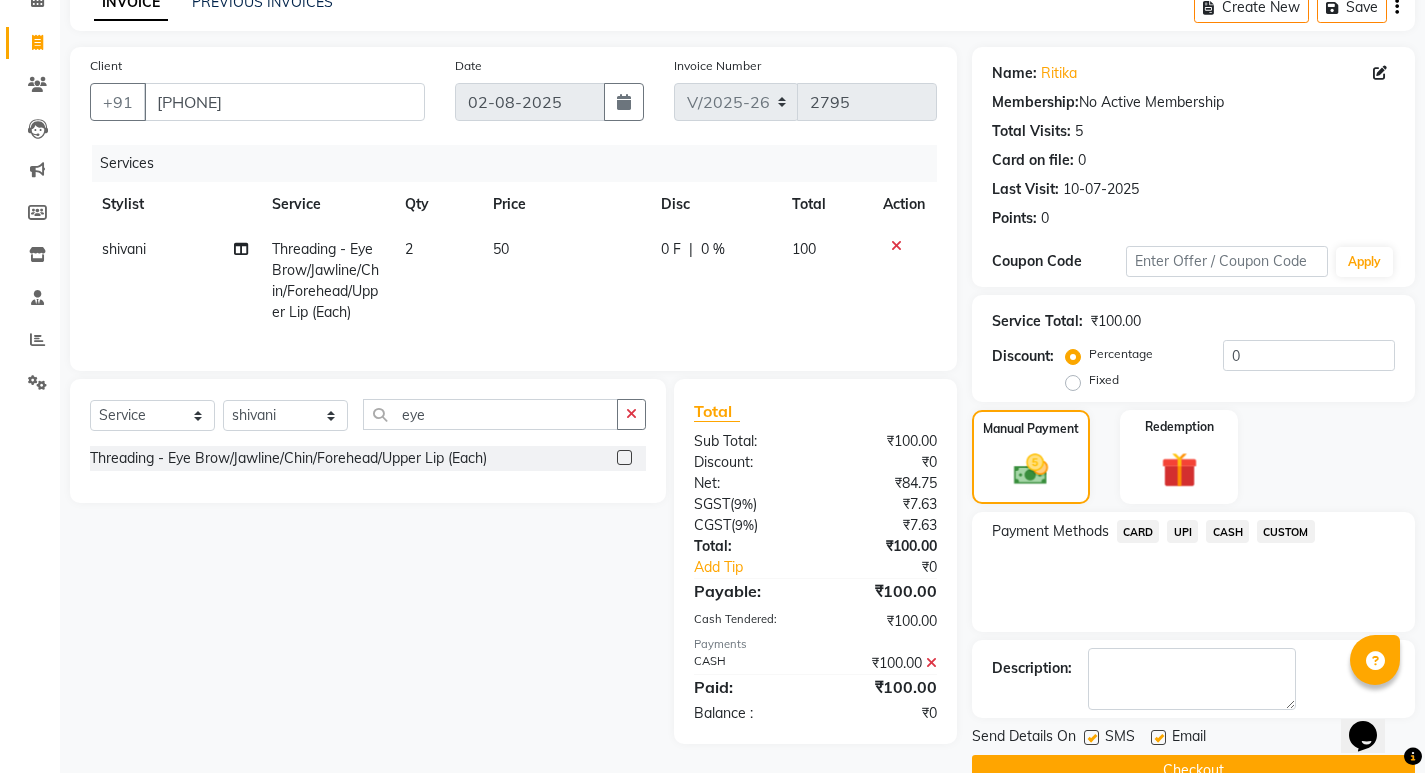 scroll, scrollTop: 146, scrollLeft: 0, axis: vertical 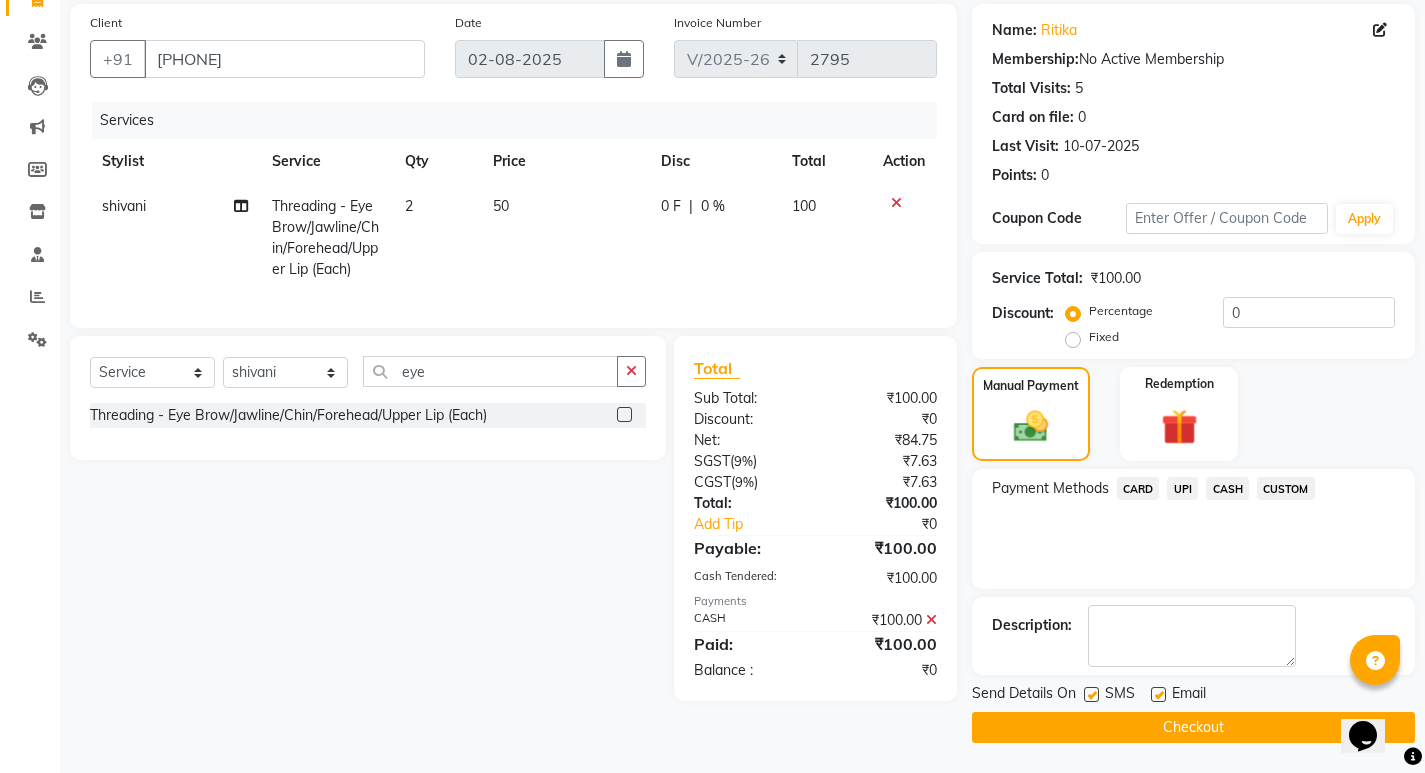 click on "INVOICE PREVIOUS INVOICES Create New SAVE CLIENT +[COUNTRY_CODE] [PHONE] DATE [DATE] INVOICE NUMBER V/[YEAR] V/[YEAR]-[YEAR] [NUMBER] SERVICES STYLIST SERVICE QTY PRICE DISC TOTAL ACTION [FIRST] THREADING - EYE BROW/JAWLINE/CHIN/FOREHEAD/UPPER LIP (EACH) 2 50 0 F | 0 % 100 SELECT SERVICE PRODUCT MEMBERSHIP PACKAGE VOUCHER PREPAID GIFT CARD SELECT STYLIST AB ADMIN [FIRST] [LAST] [FIRST] [LAST] [FIRST] [LAST] [FIRST] [LAST] [FIRST] [LAST] [FIRST] [LAST] EYE THREADING - EYE BROW/JAWLINE/CHIN/FOREHEAD/UPPER LIP (EACH) TOTAL SUB TOTAL: ₹100.00 DISCOUNT: ₹0 NET: ₹84.75 SGST ( 9% ) ₹7.63 CGST ( 9% ) ₹7.63 TOTAL: ₹100.00 ADD TIP ₹0 PAYABLE: ₹100.00 CASH TENDERED: ₹100.00 PAYMENTS CASH ₹100.00 PAID: ₹100.00 BALANCE : ₹0 NAME: [FIRST] MEMBERSHIP: NO ACTIVE MEMBERSHIP TOTAL VISITS: 5 CARD ON FILE: 0 LAST VISIT: [DATE] POINTS: 0 COUPON CODE APPLY SERVICE TOTAL: ₹100.00 DISCOUNT: PERCENTAGE FIXED 0 MANUAL PAYMENT REDEMPTION PAYMENT METHODS CARD UPI CASH CUSTOM DESCRIPTION: SMS" 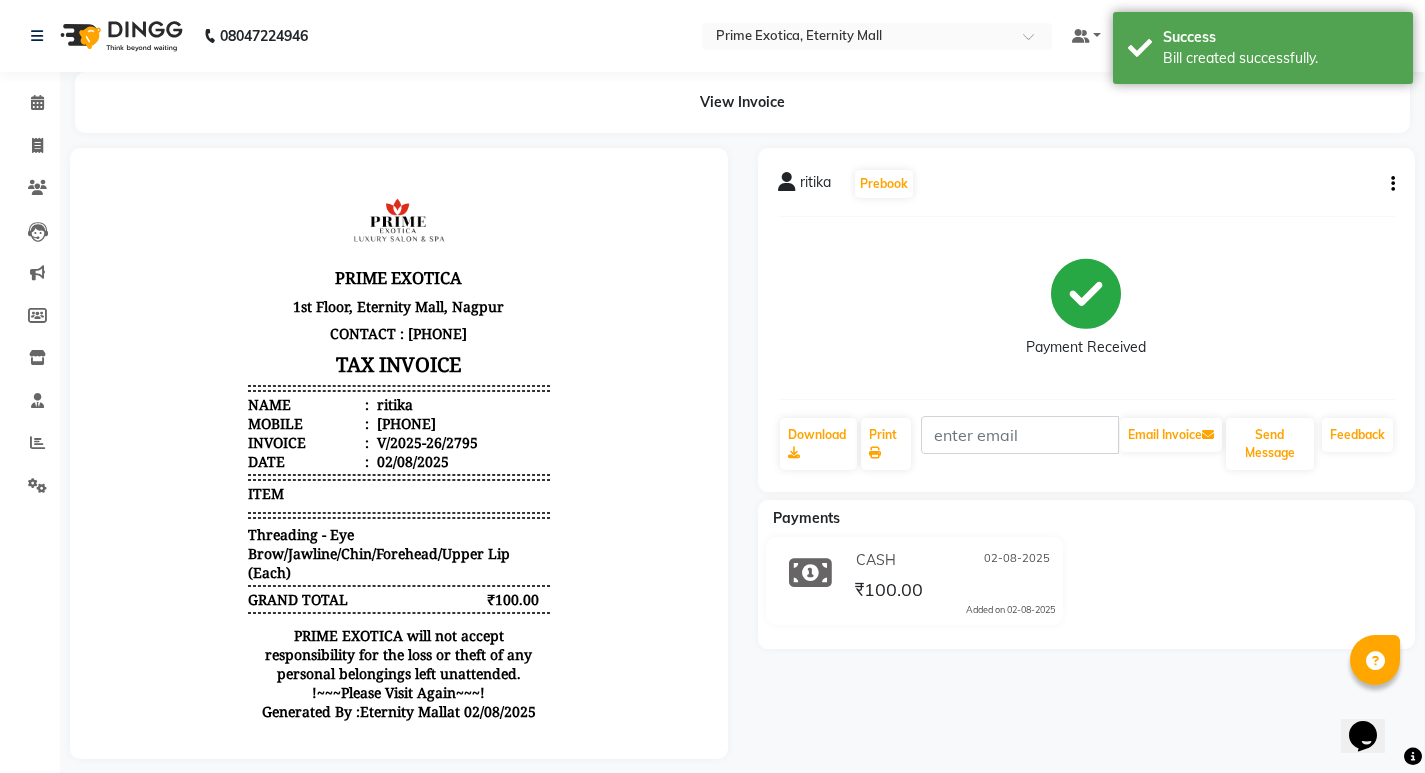 scroll, scrollTop: 0, scrollLeft: 0, axis: both 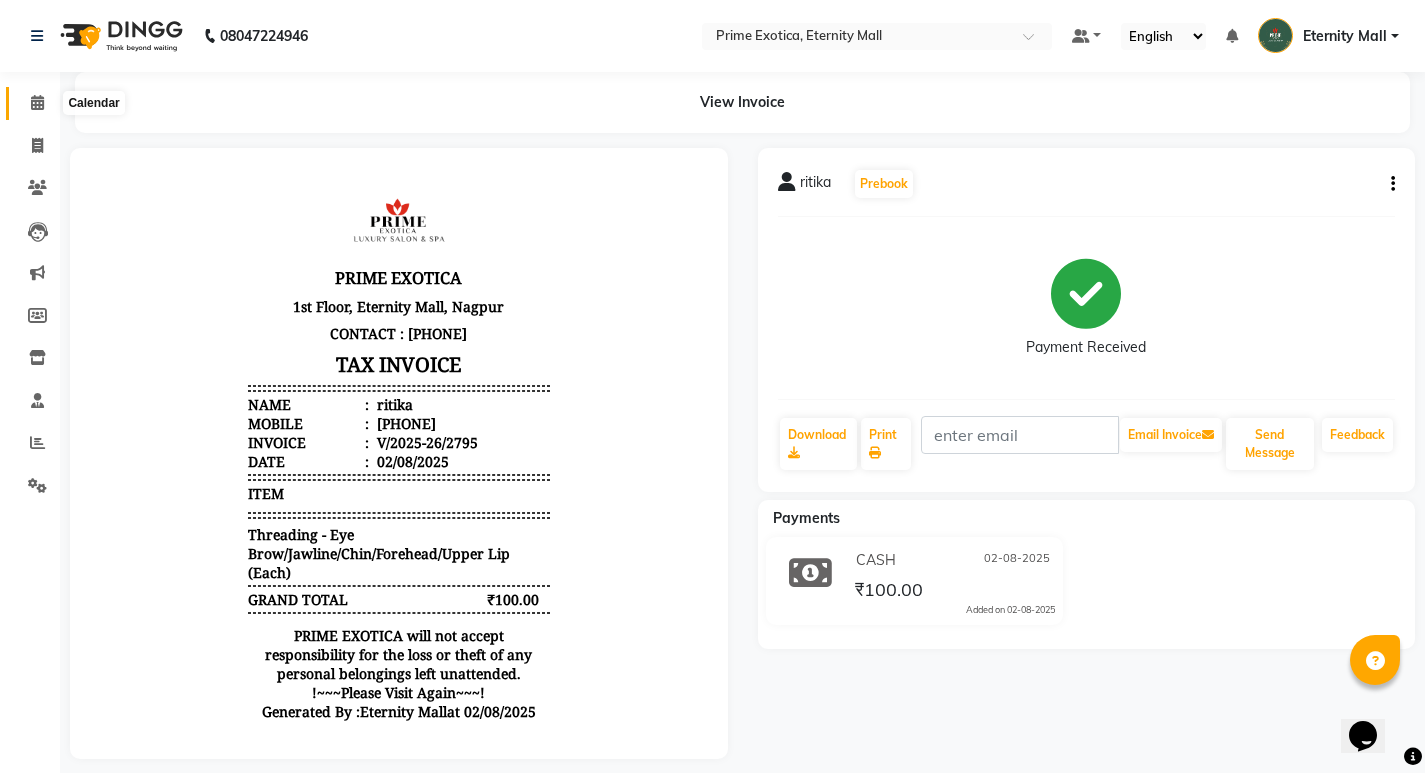 click 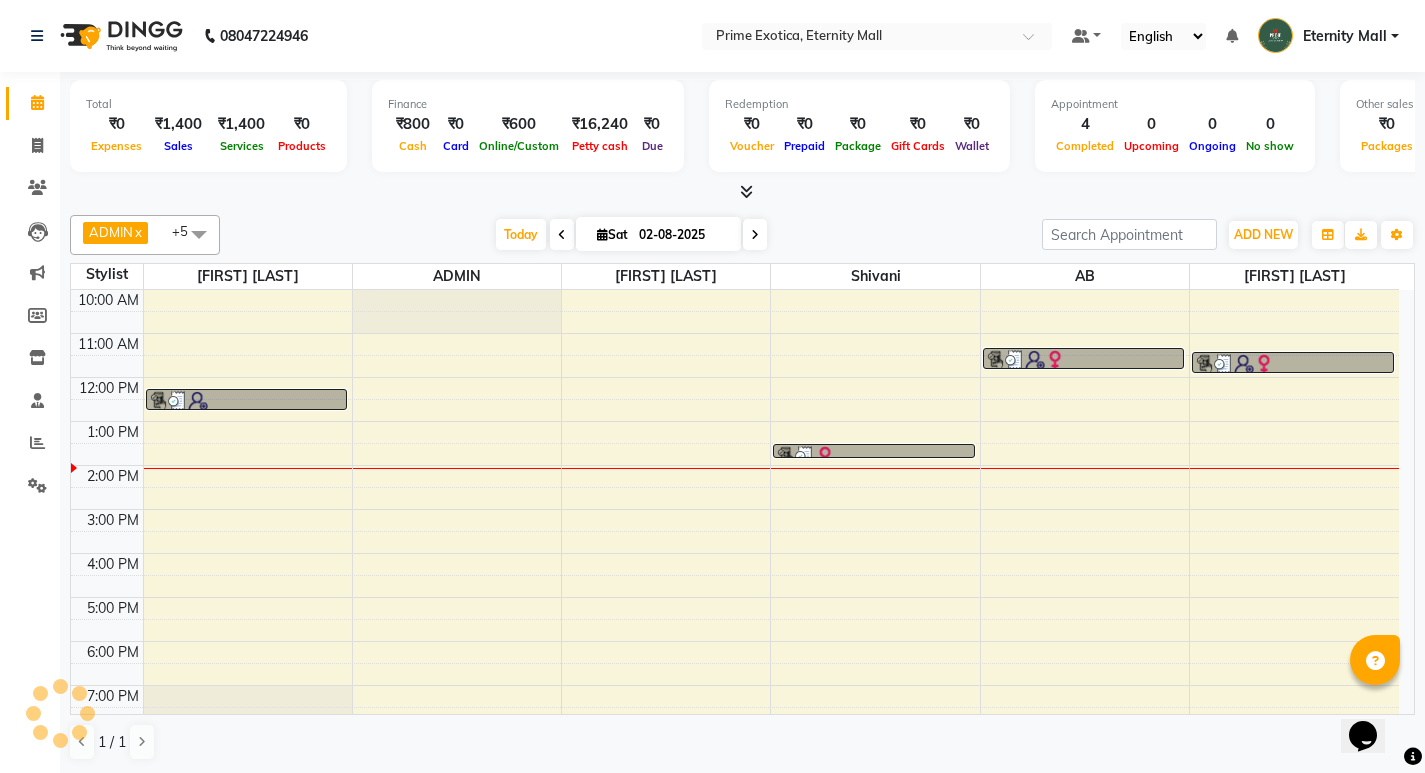 scroll, scrollTop: 0, scrollLeft: 0, axis: both 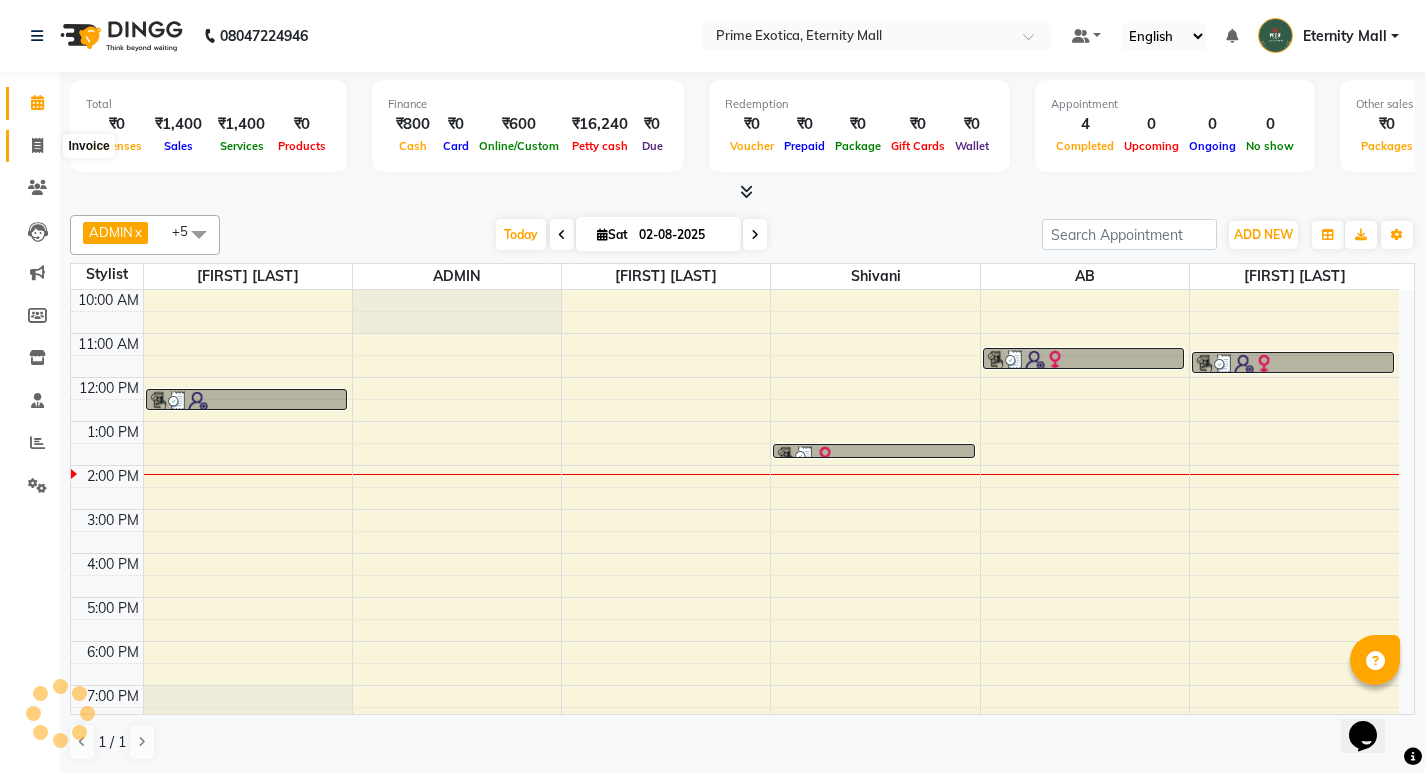 click 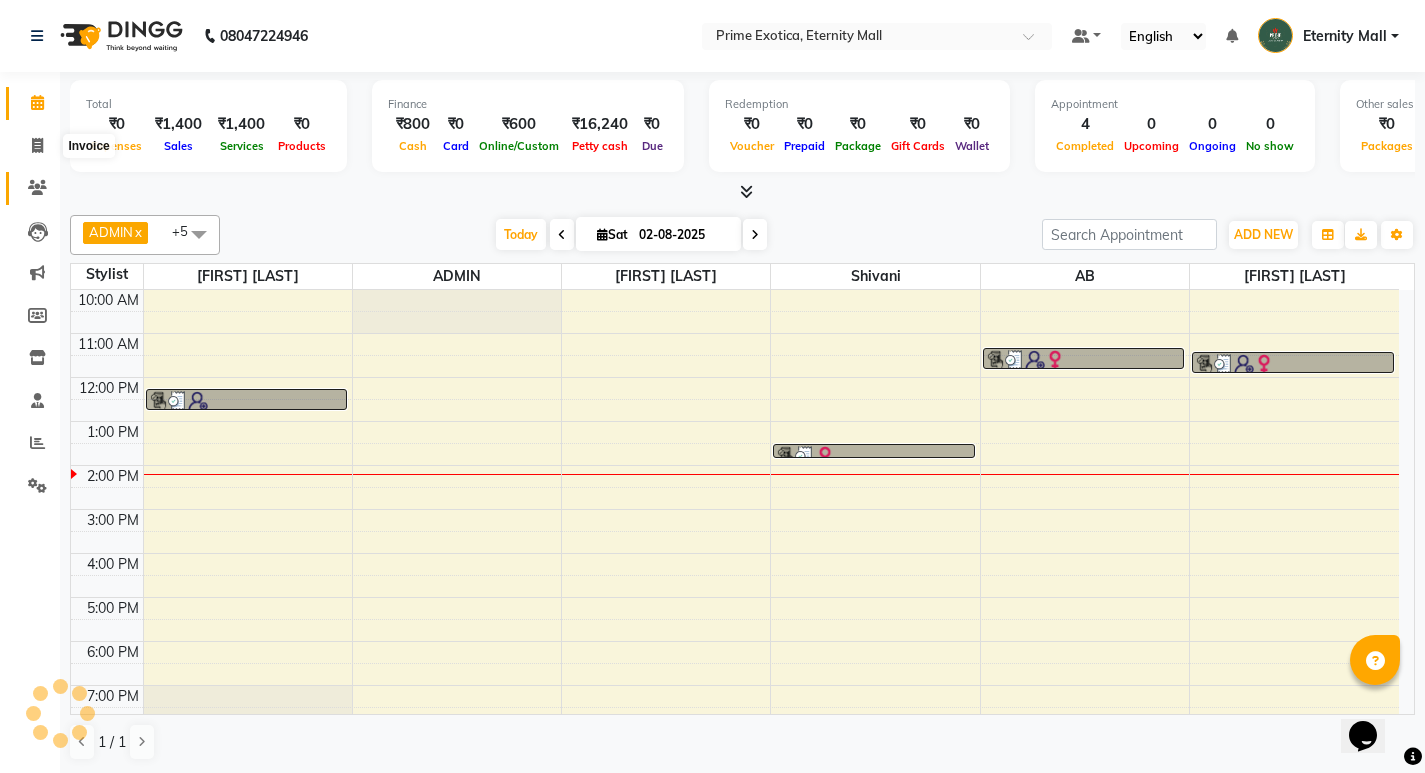 select on "service" 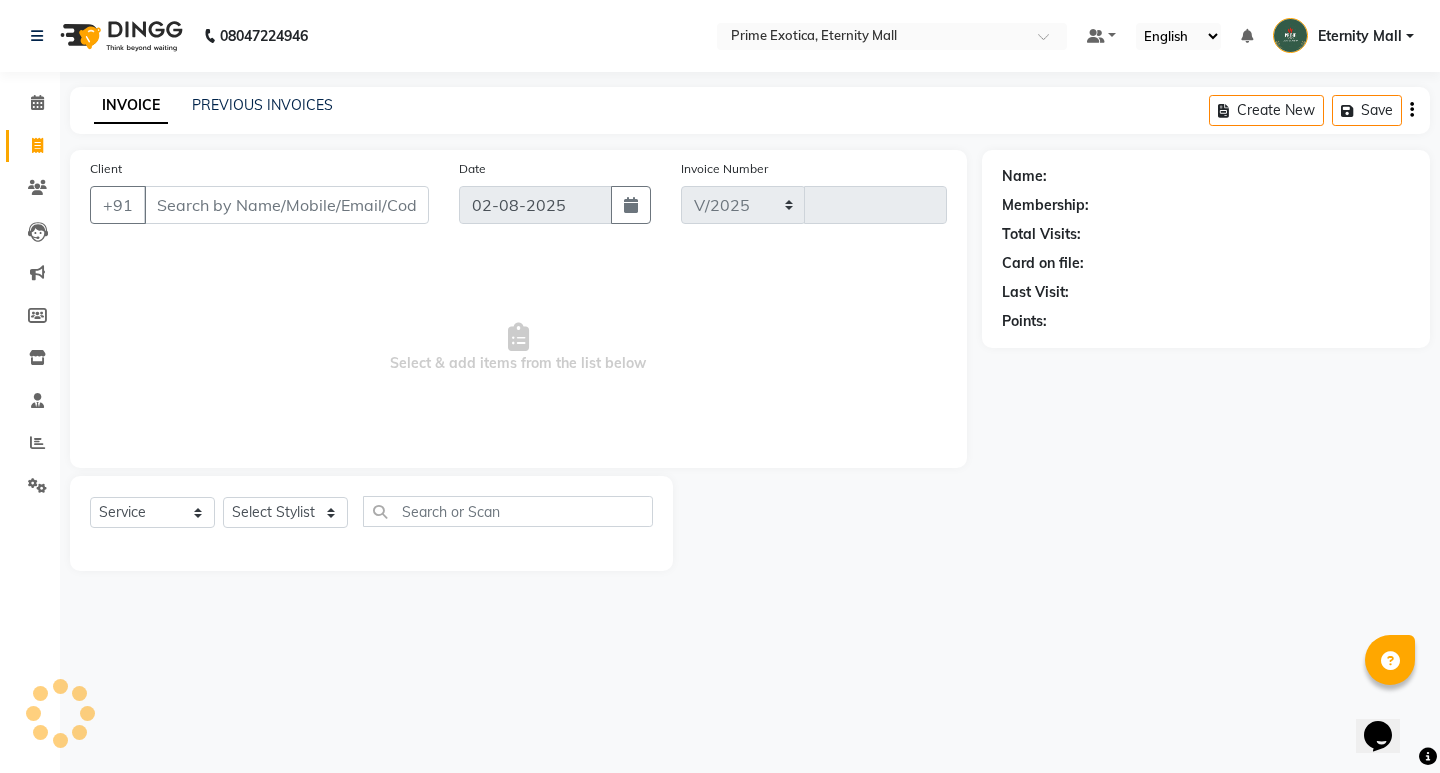 select on "5774" 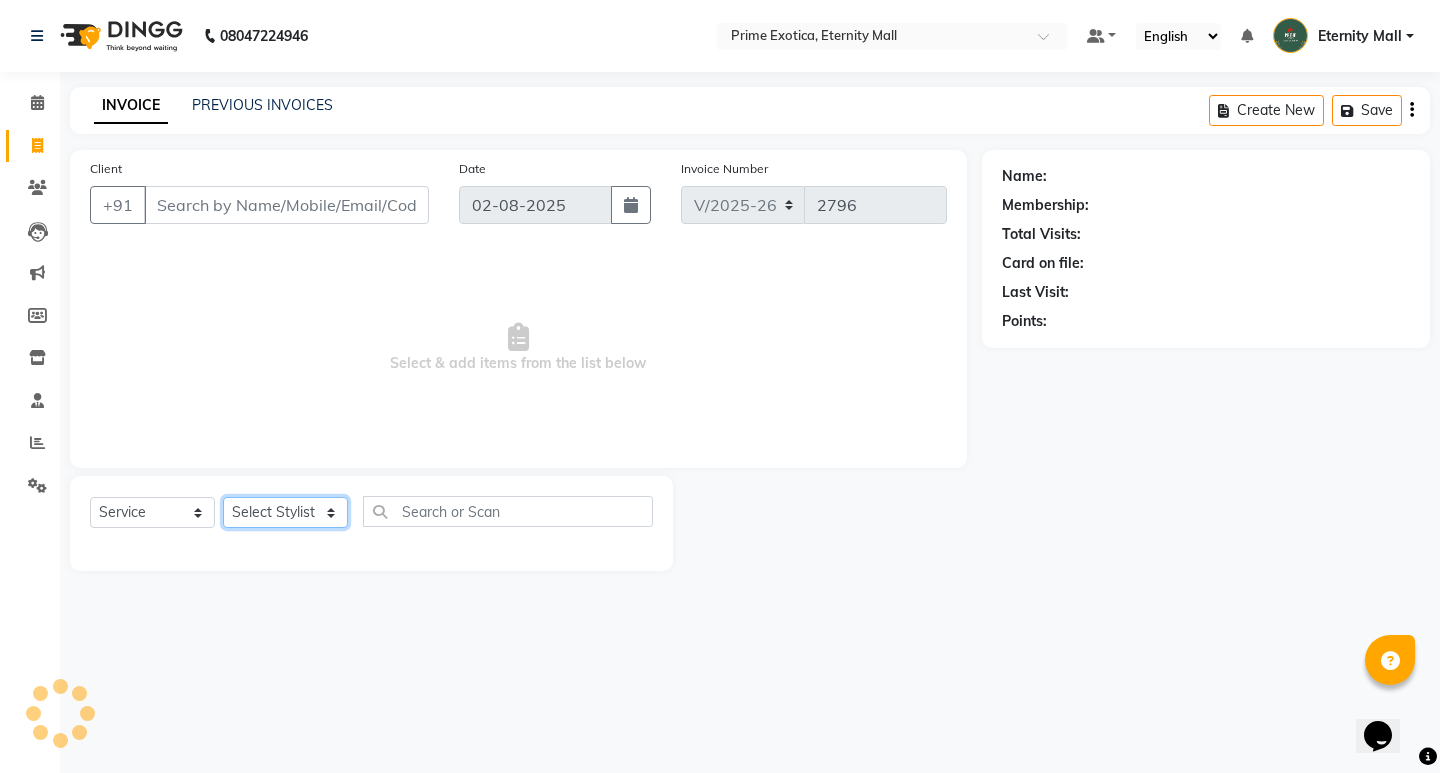 click on "Select Stylist" 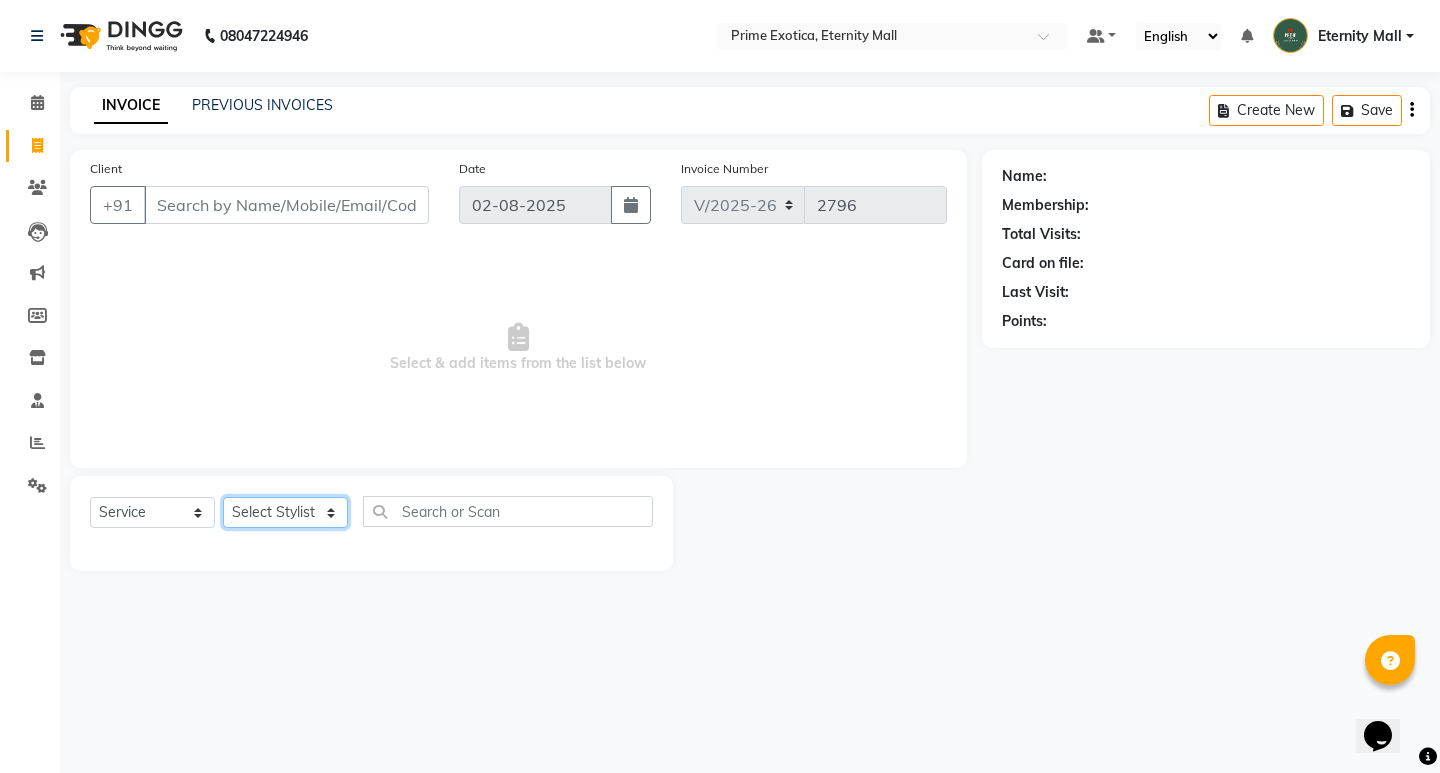 click on "Select Stylist AB ADMIN [FIRST] [LAST] [FIRST] [LAST] [FIRST] [LAST] [FIRST] [LAST] [FIRST] [LAST] [FIRST] [LAST]" 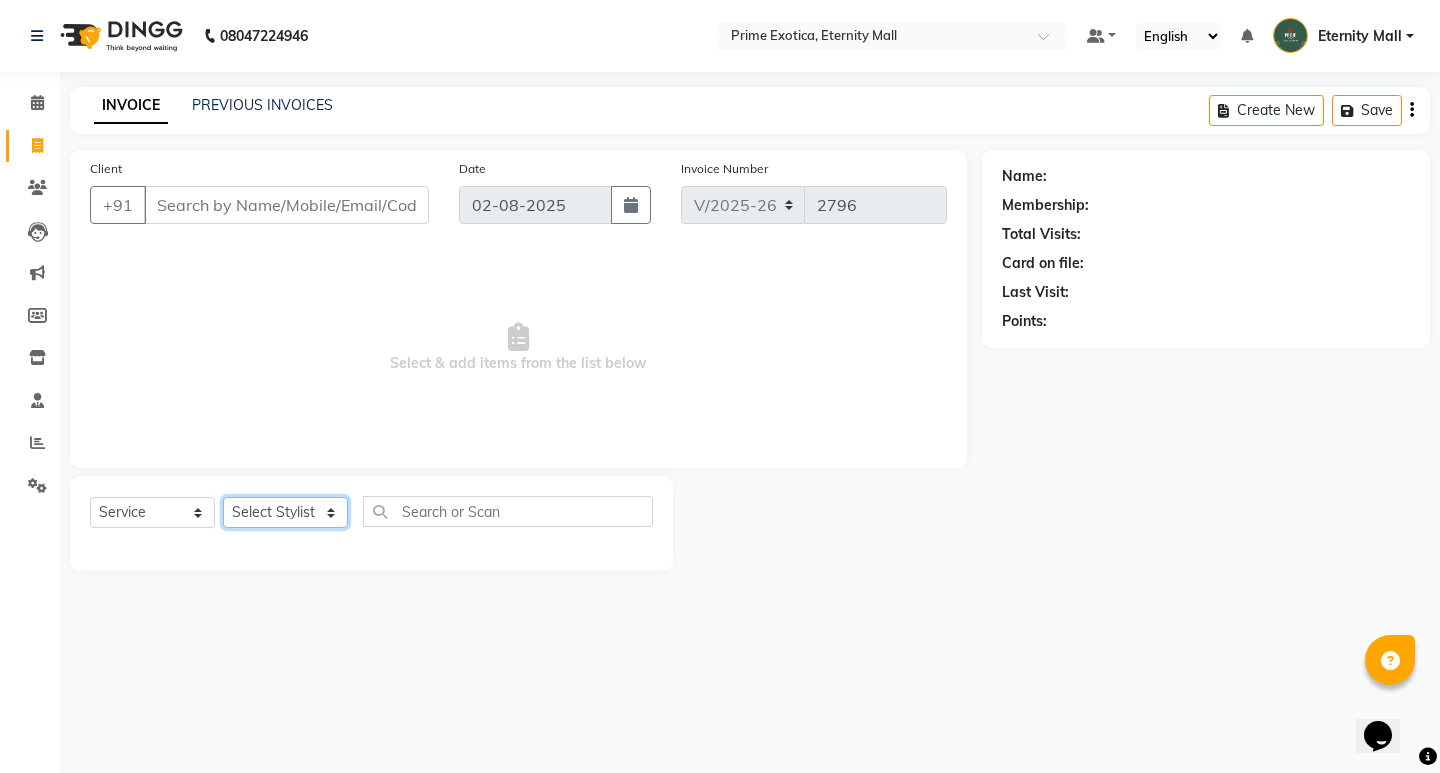 select on "66509" 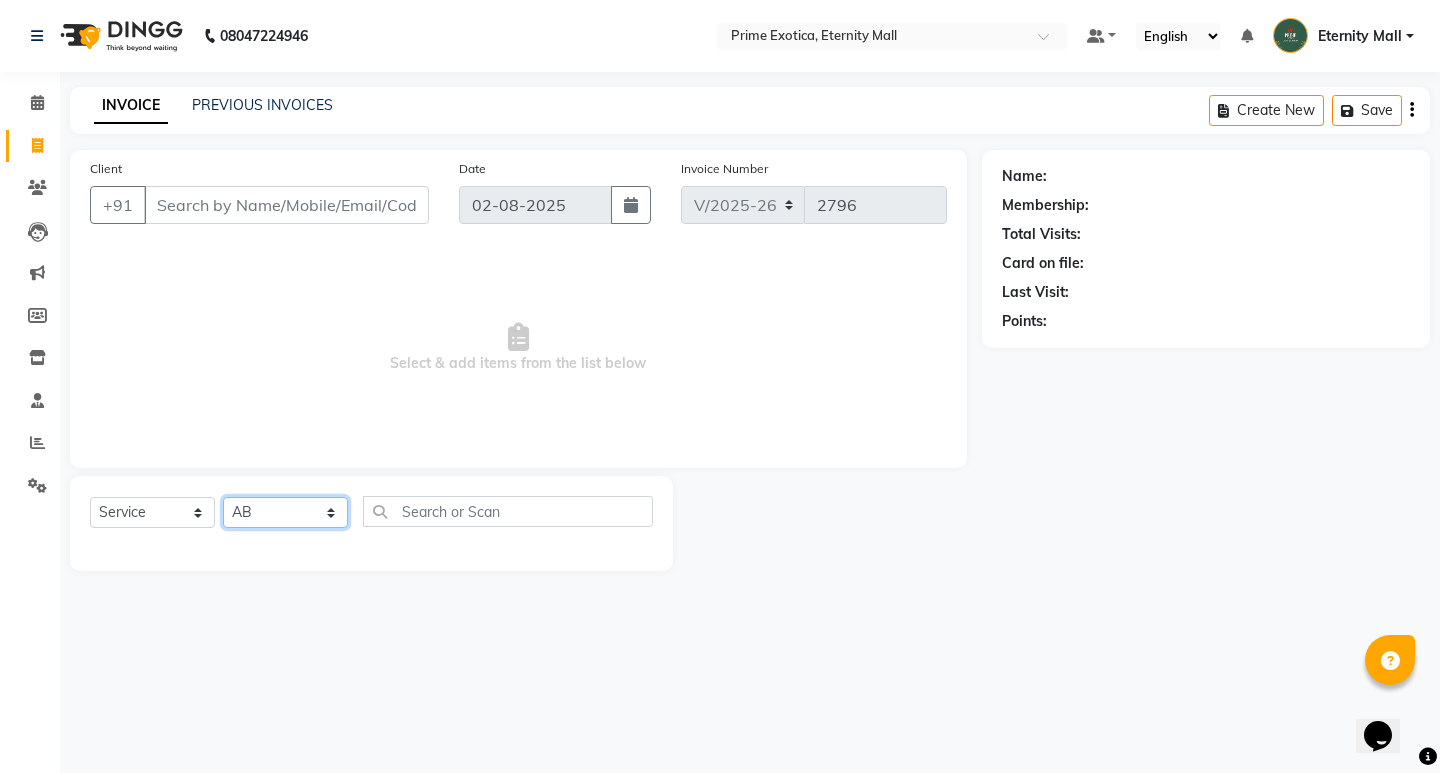 click on "Select Stylist AB ADMIN [FIRST] [LAST] [FIRST] [LAST] [FIRST] [LAST] [FIRST] [LAST] [FIRST] [LAST] [FIRST] [LAST]" 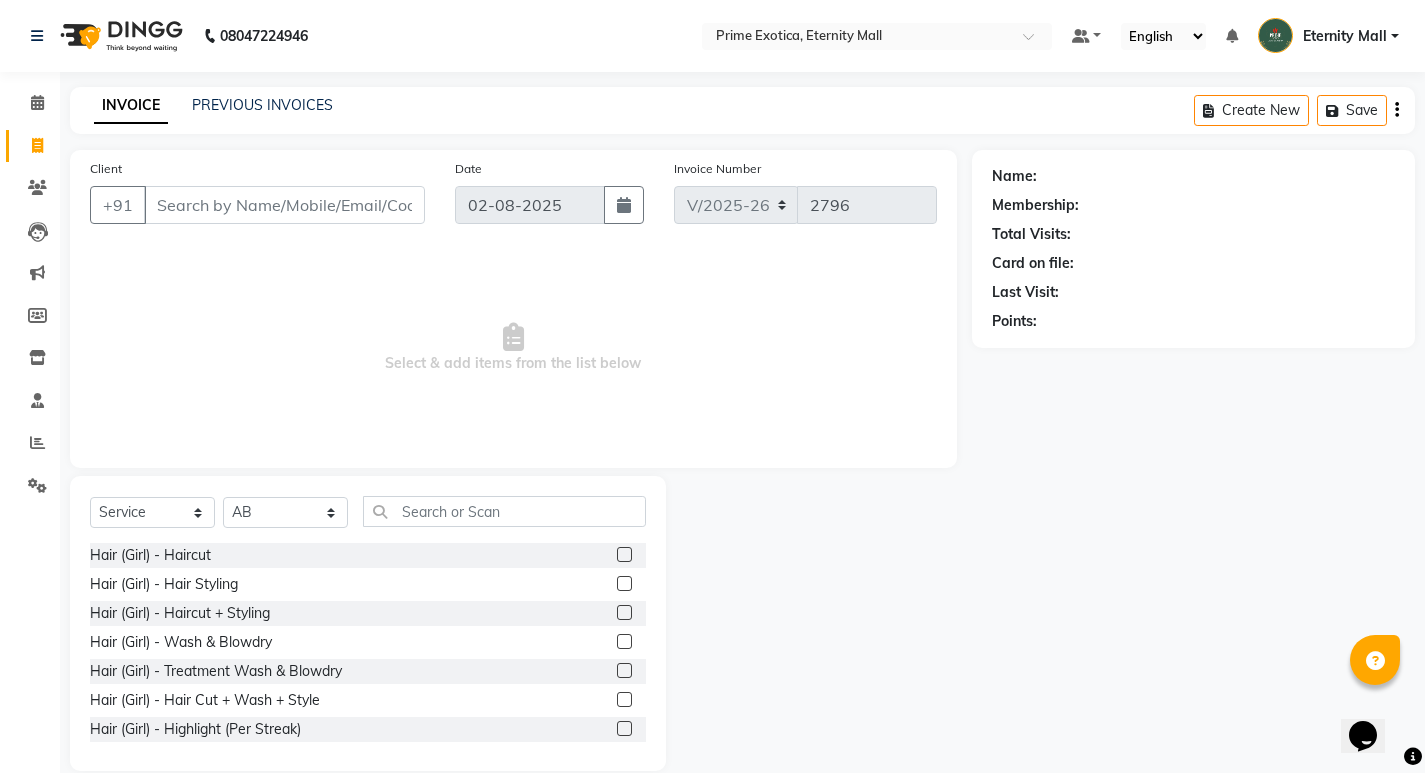 click 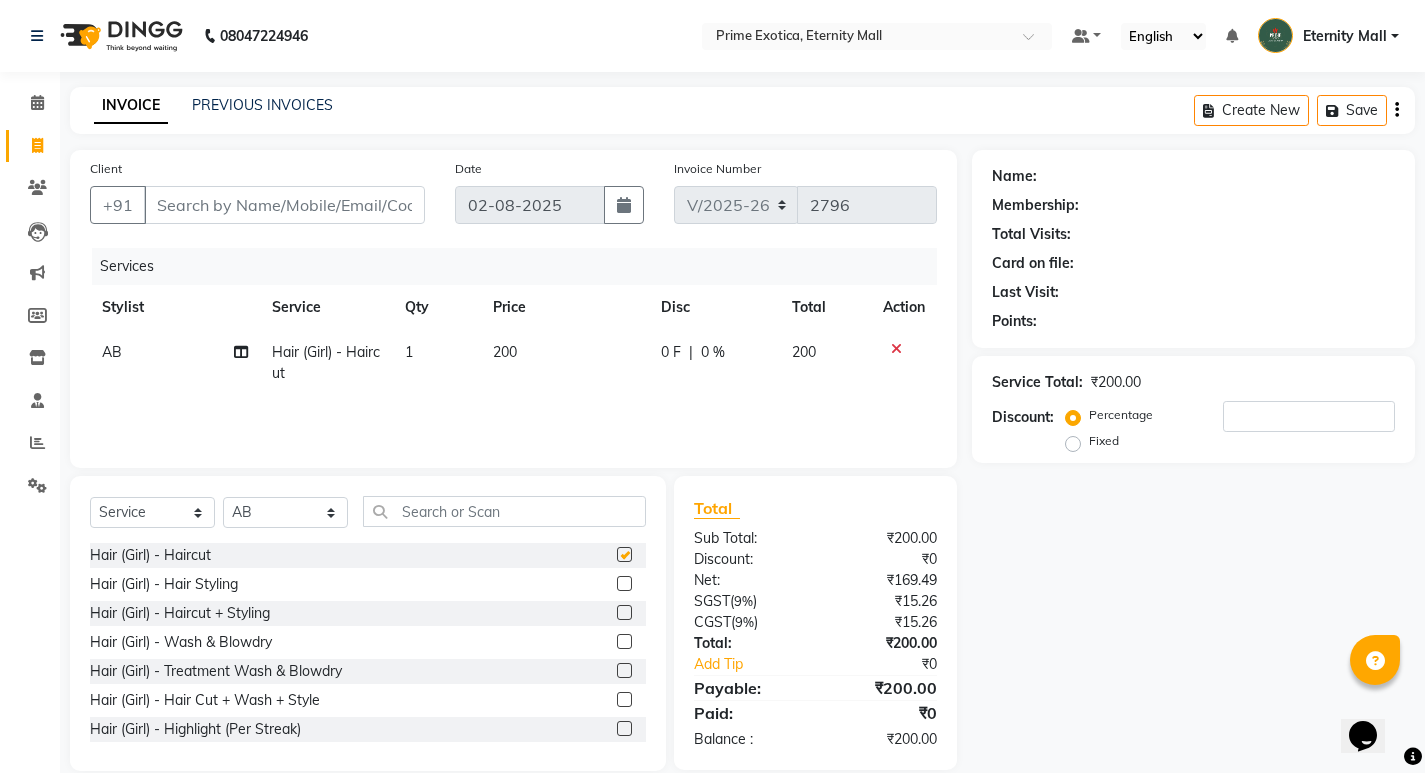checkbox on "false" 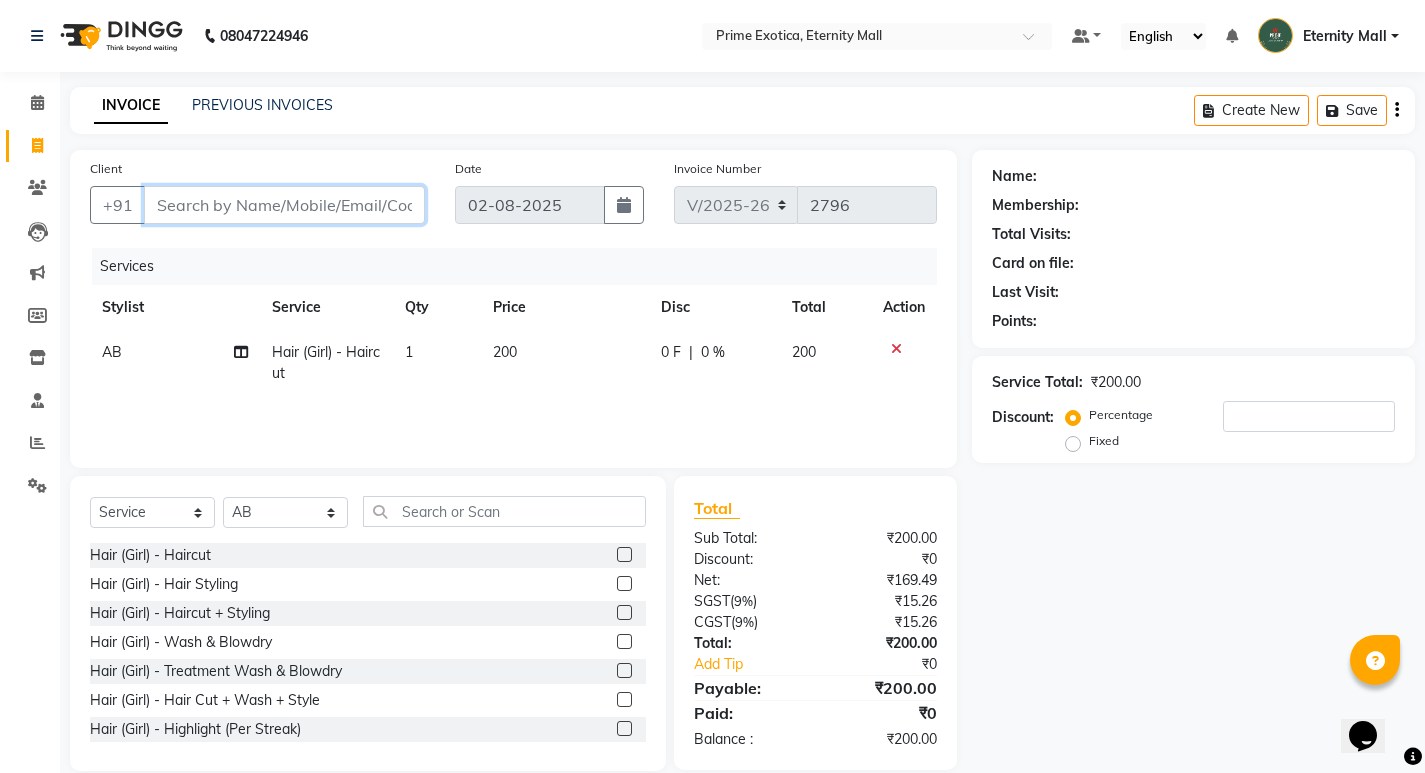click on "Client" at bounding box center (284, 205) 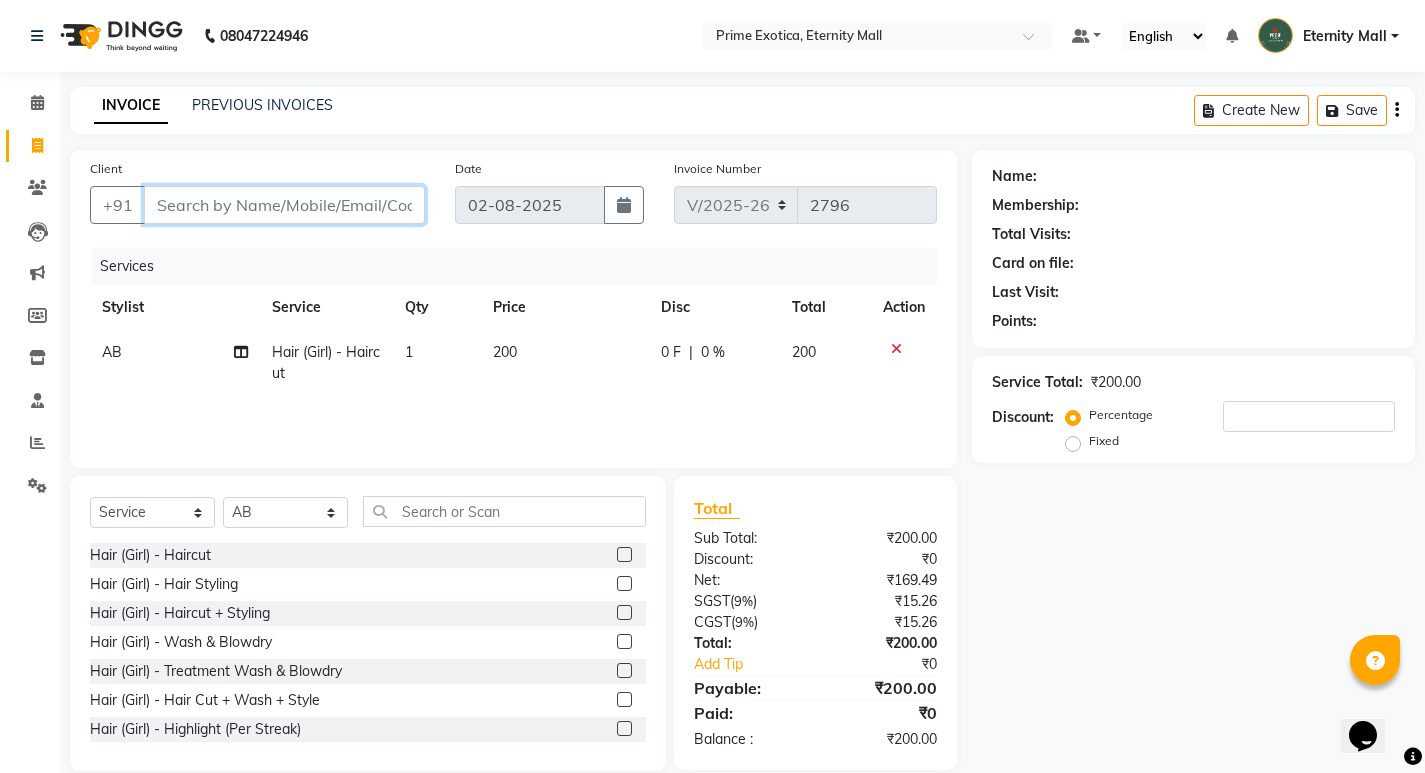 type on "9" 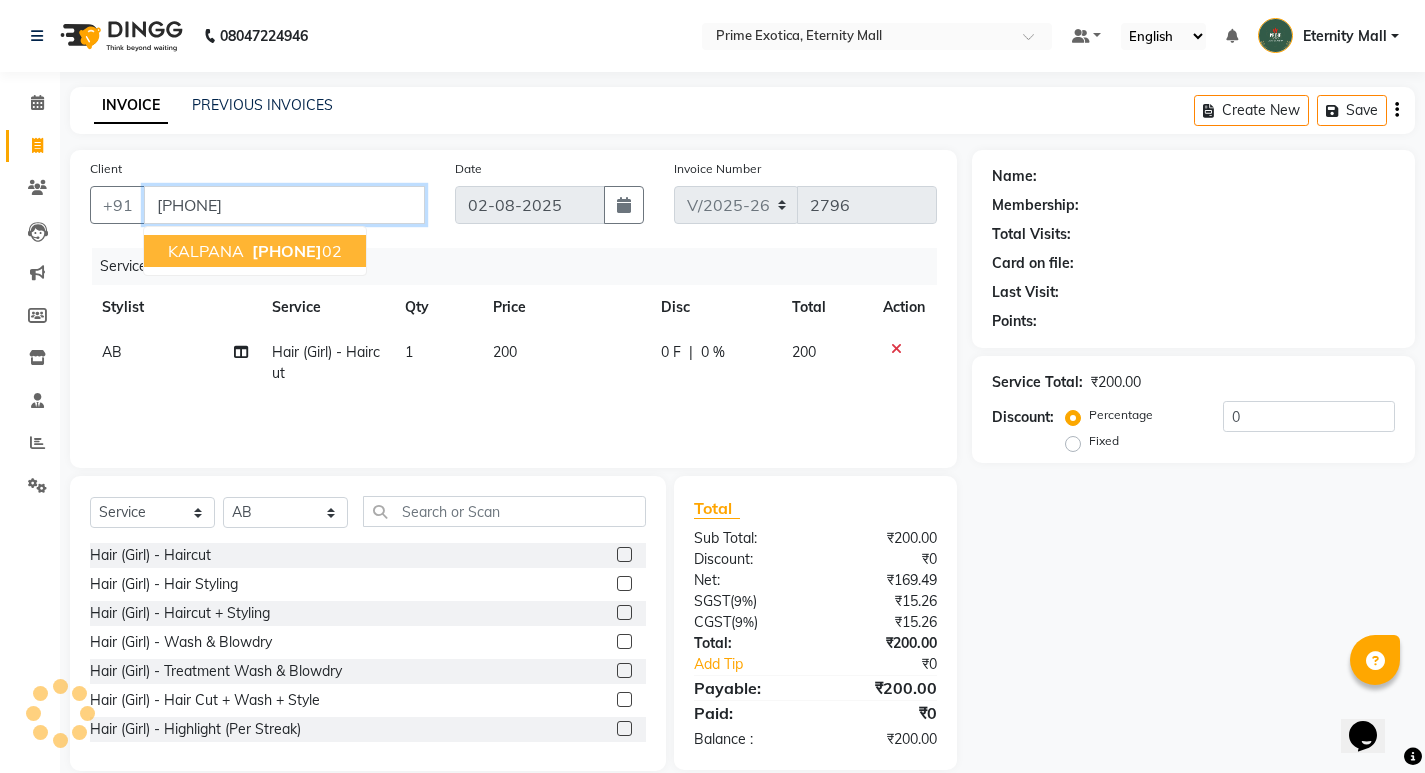 type on "[PHONE]" 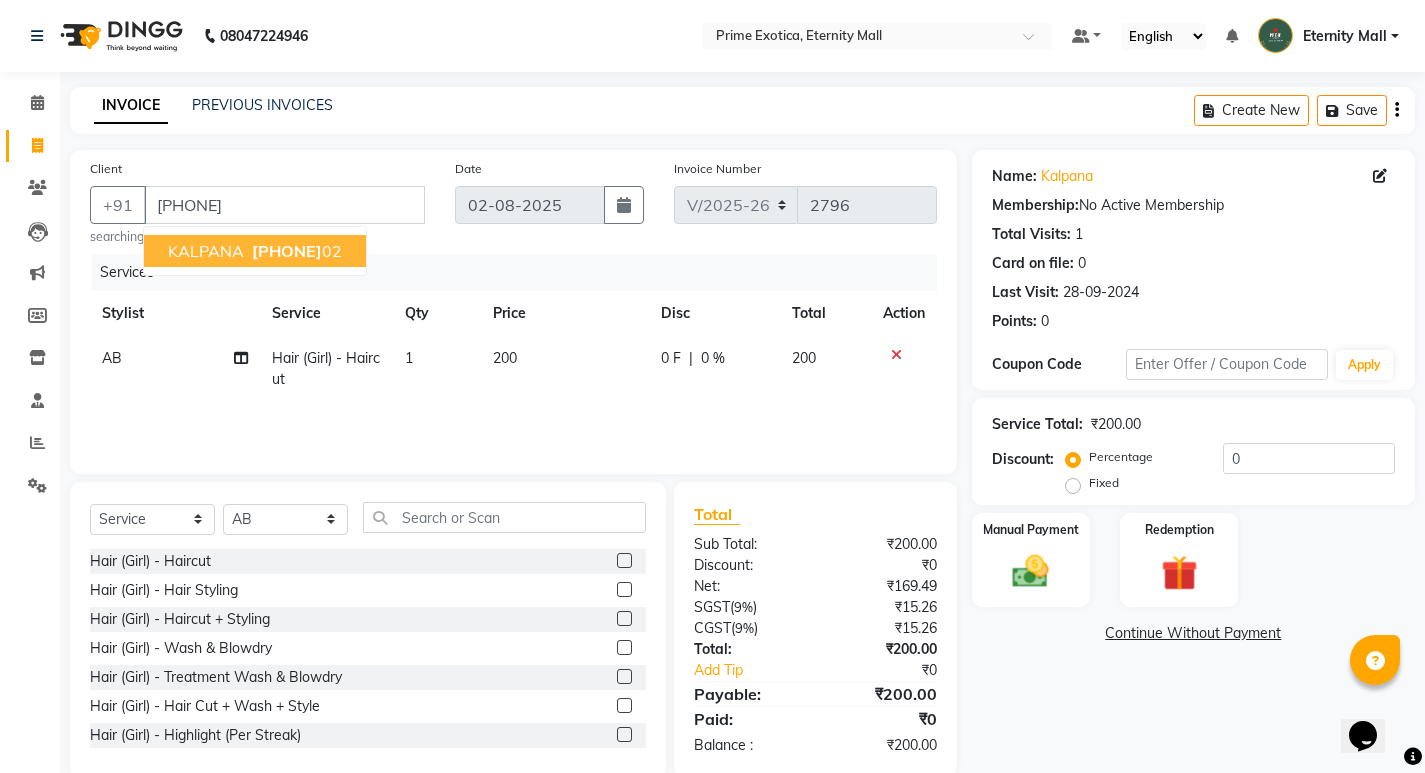 click on "[FIRST] [PHONE]" at bounding box center (255, 251) 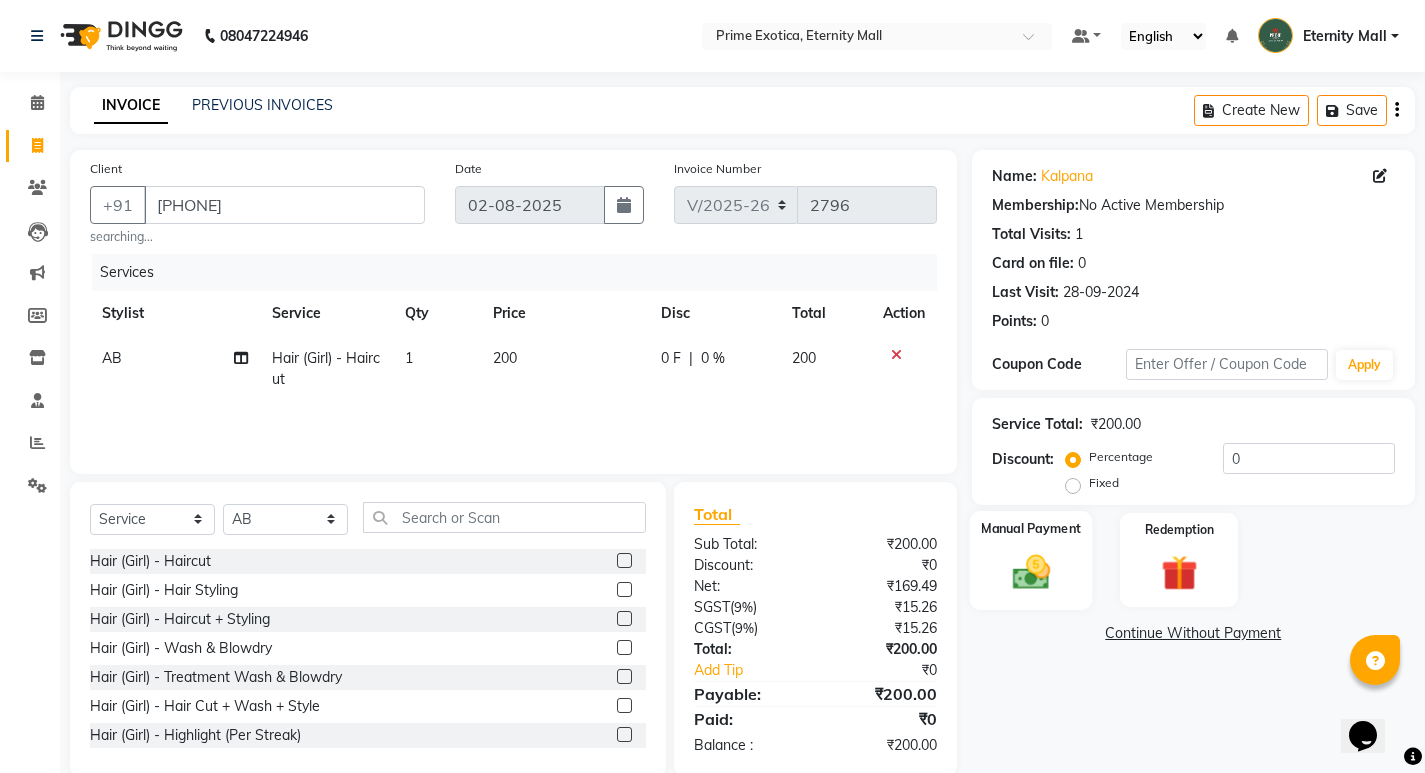 click on "Manual Payment" 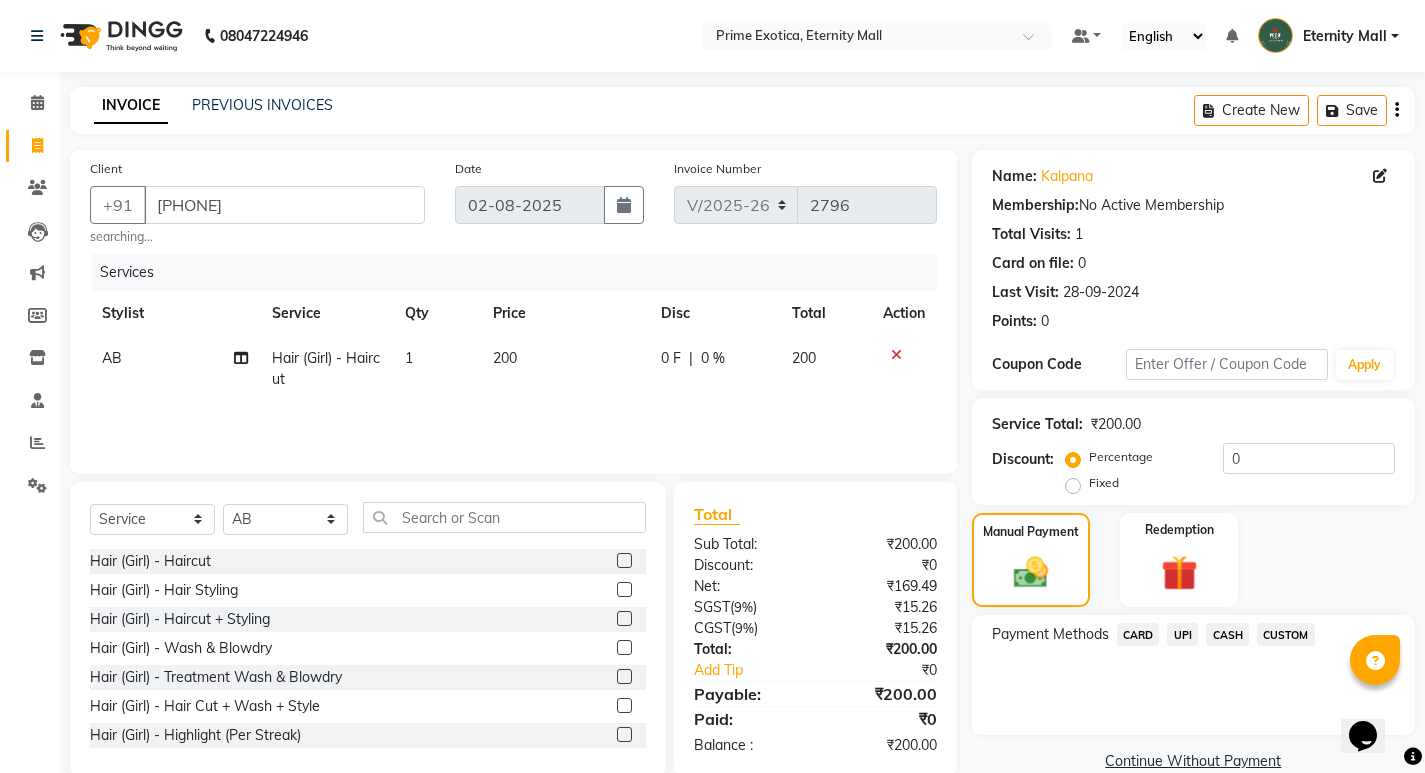 click on "CASH" 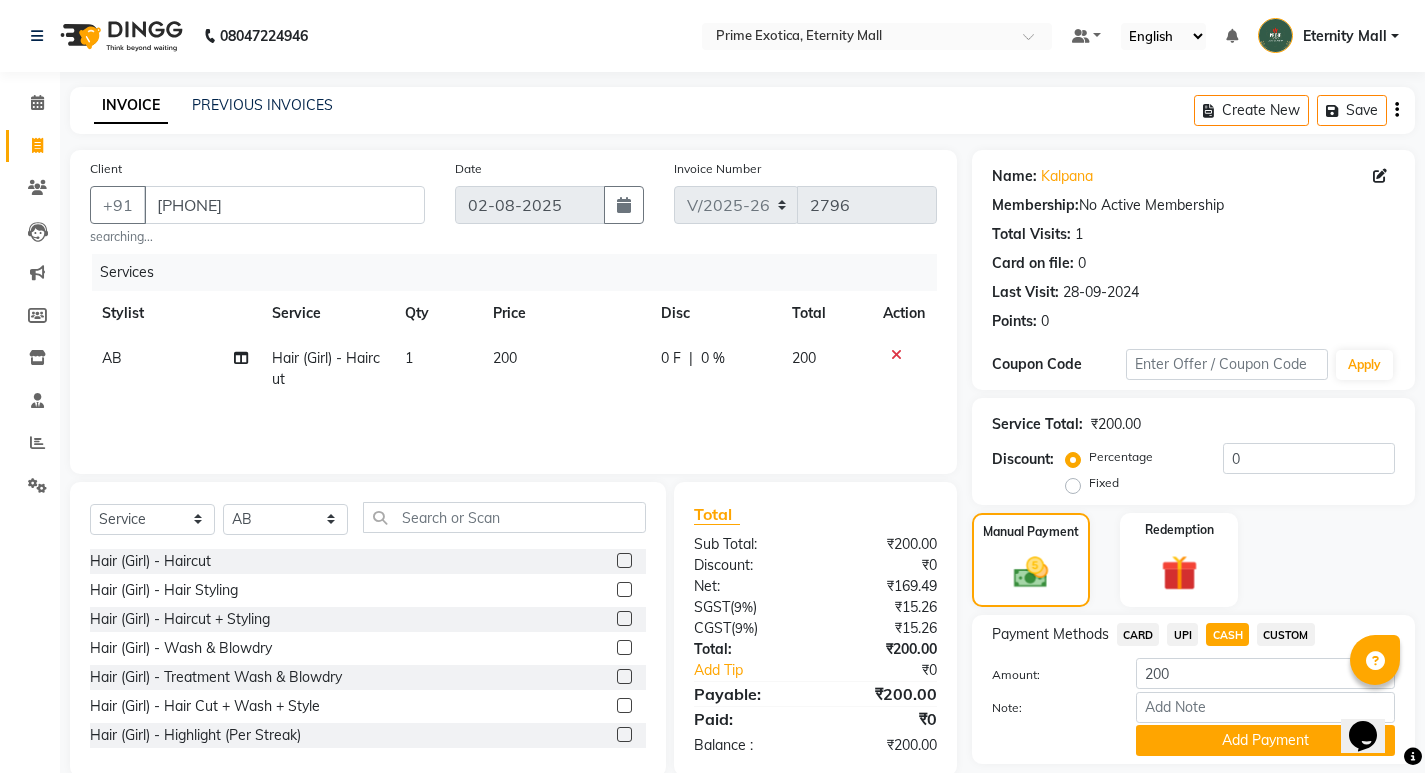 click on "Note:" 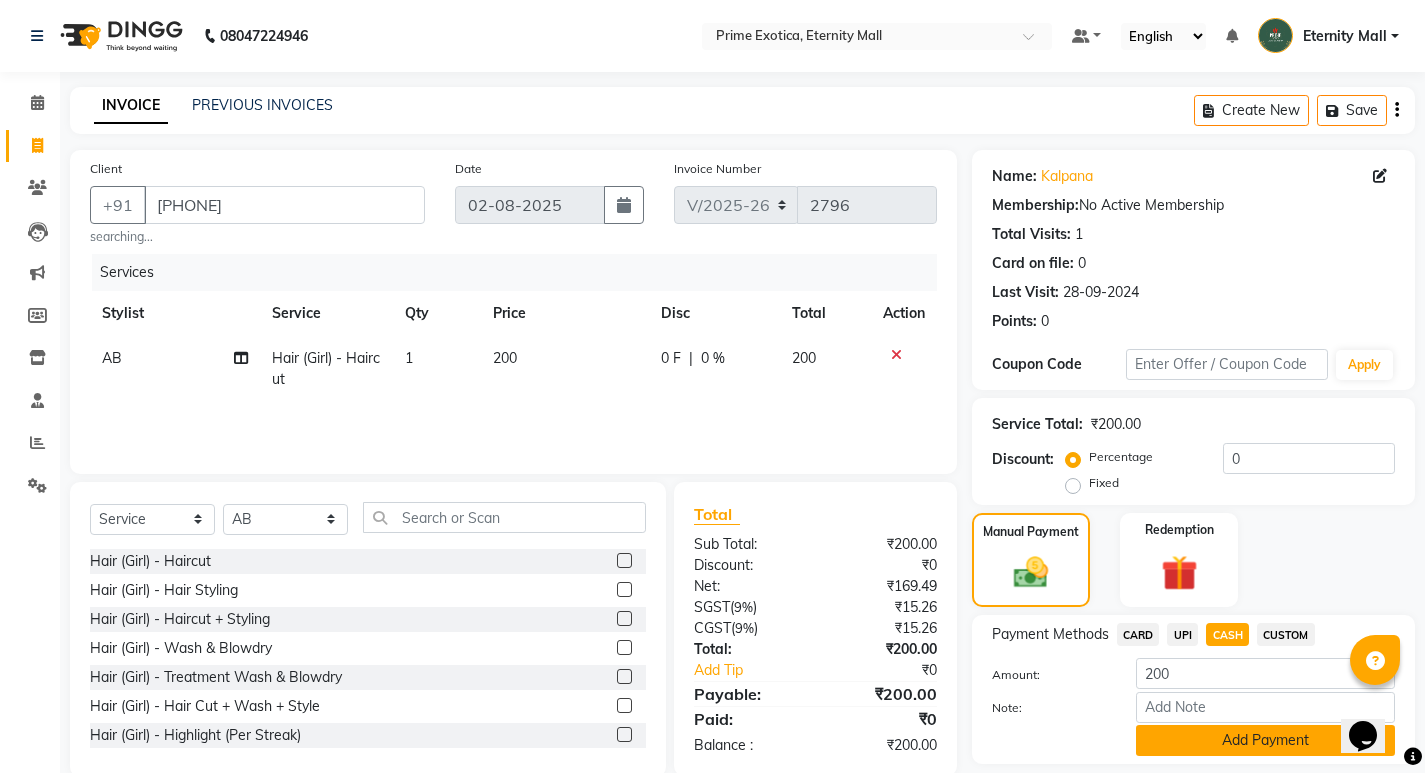 click on "Add Payment" 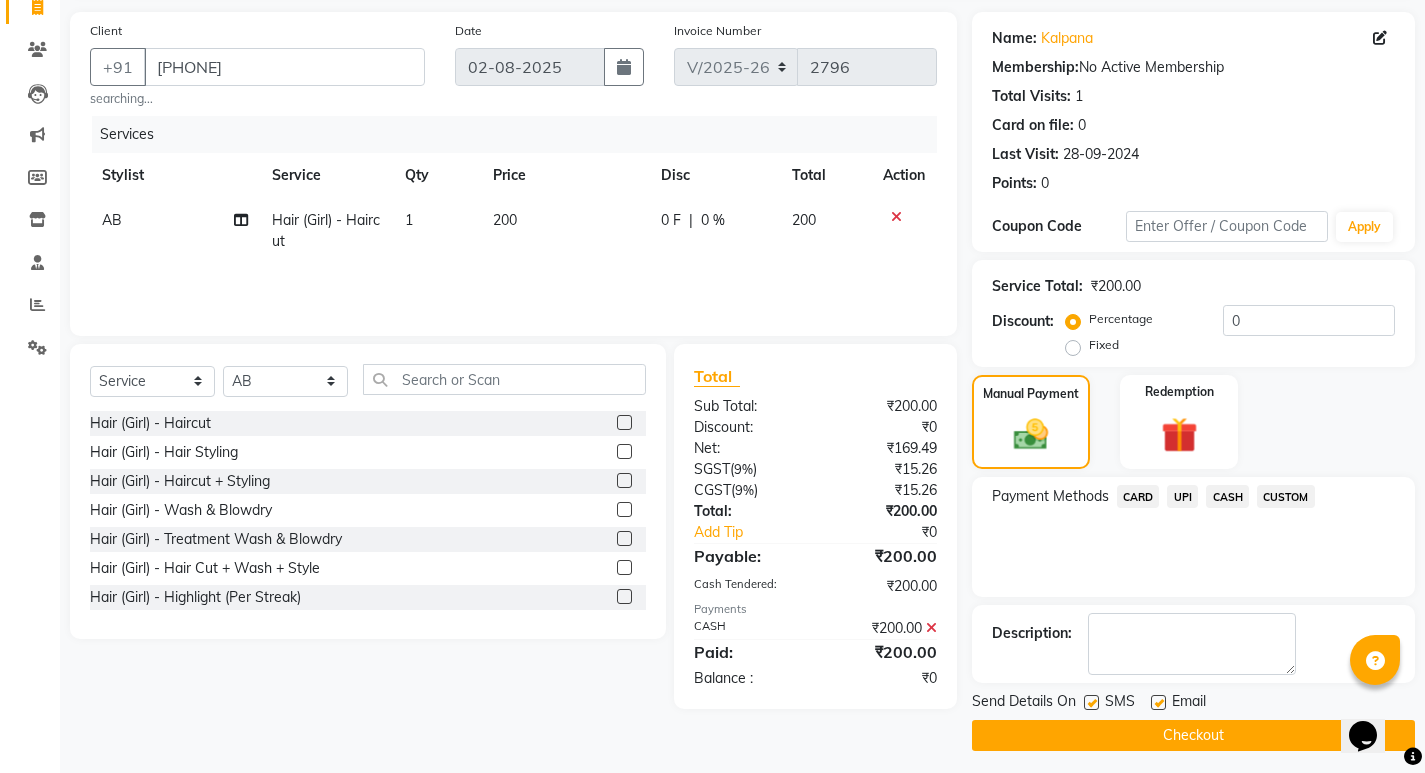 scroll, scrollTop: 146, scrollLeft: 0, axis: vertical 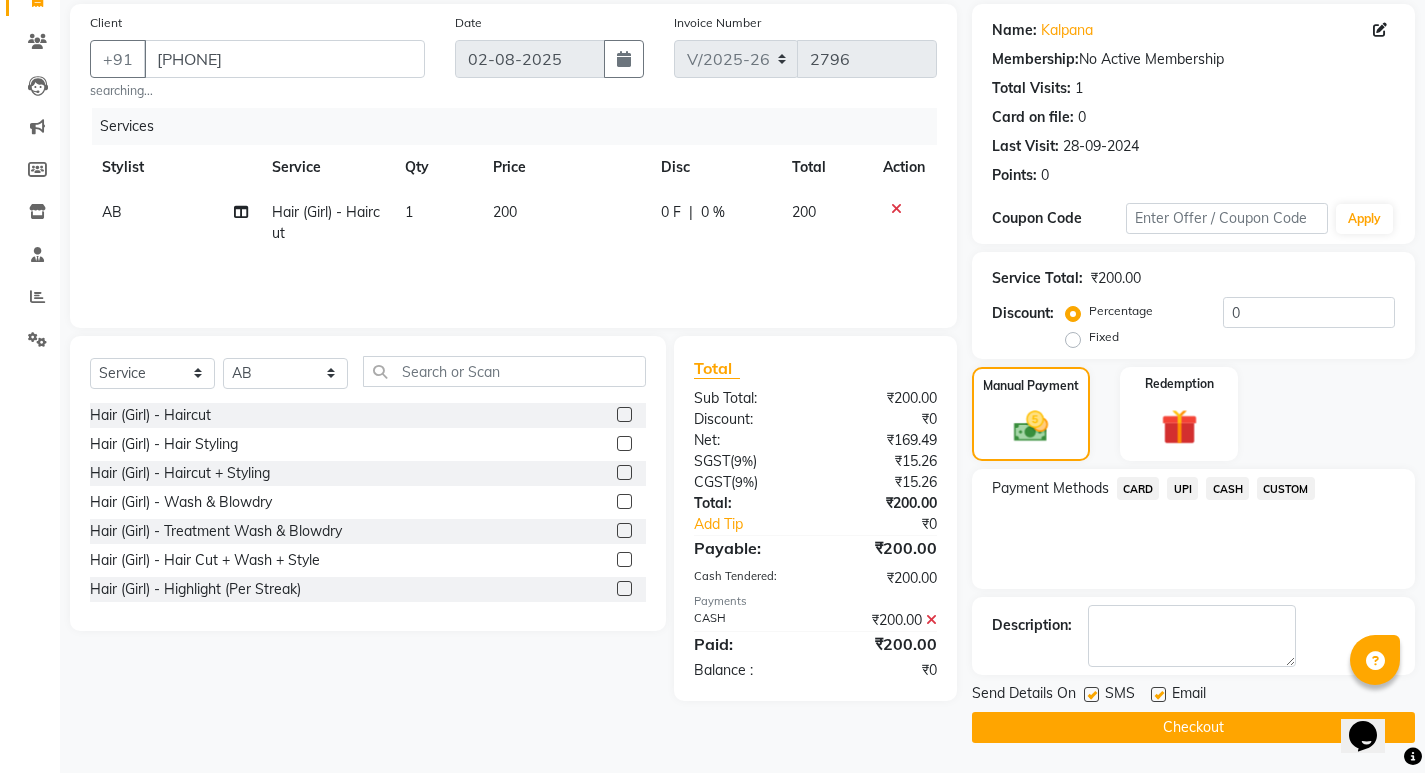 click on "Checkout" 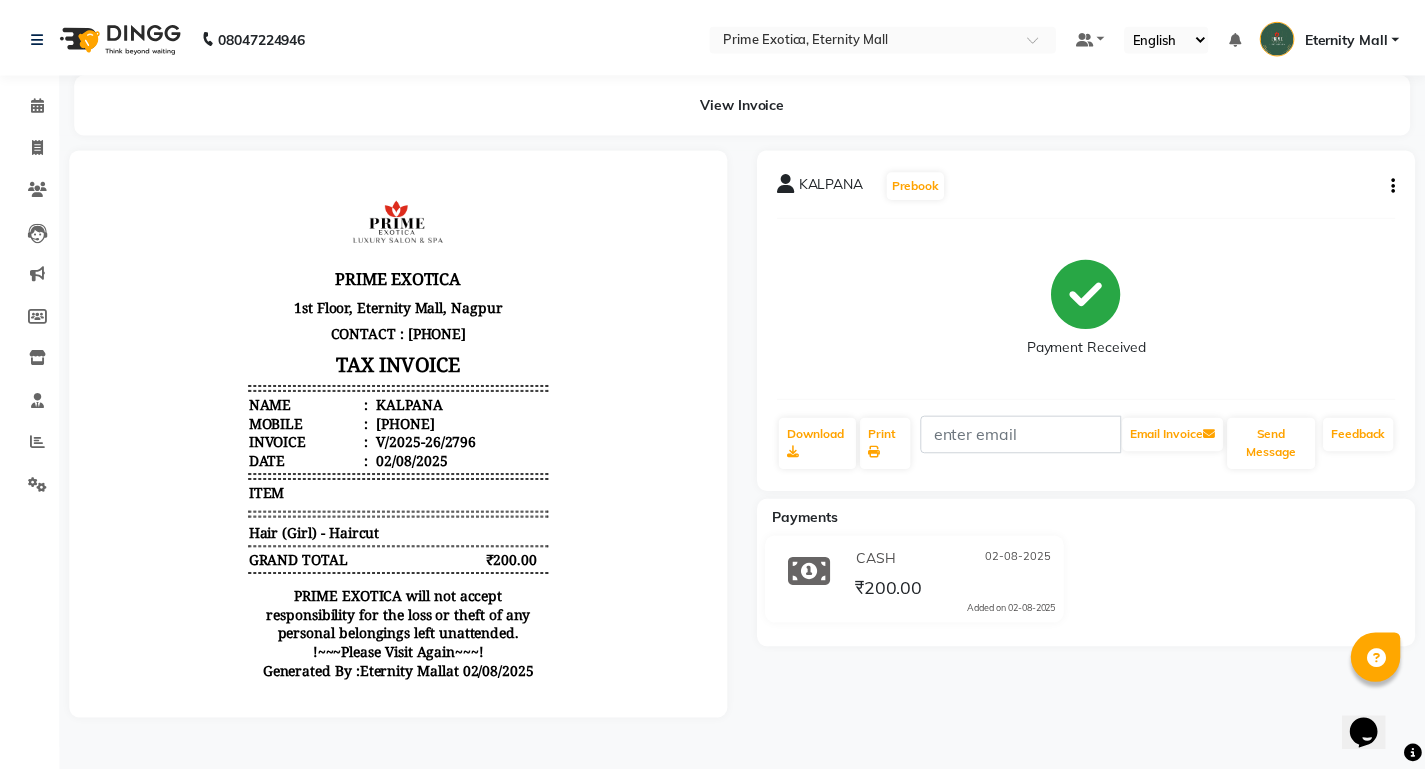 scroll, scrollTop: 0, scrollLeft: 0, axis: both 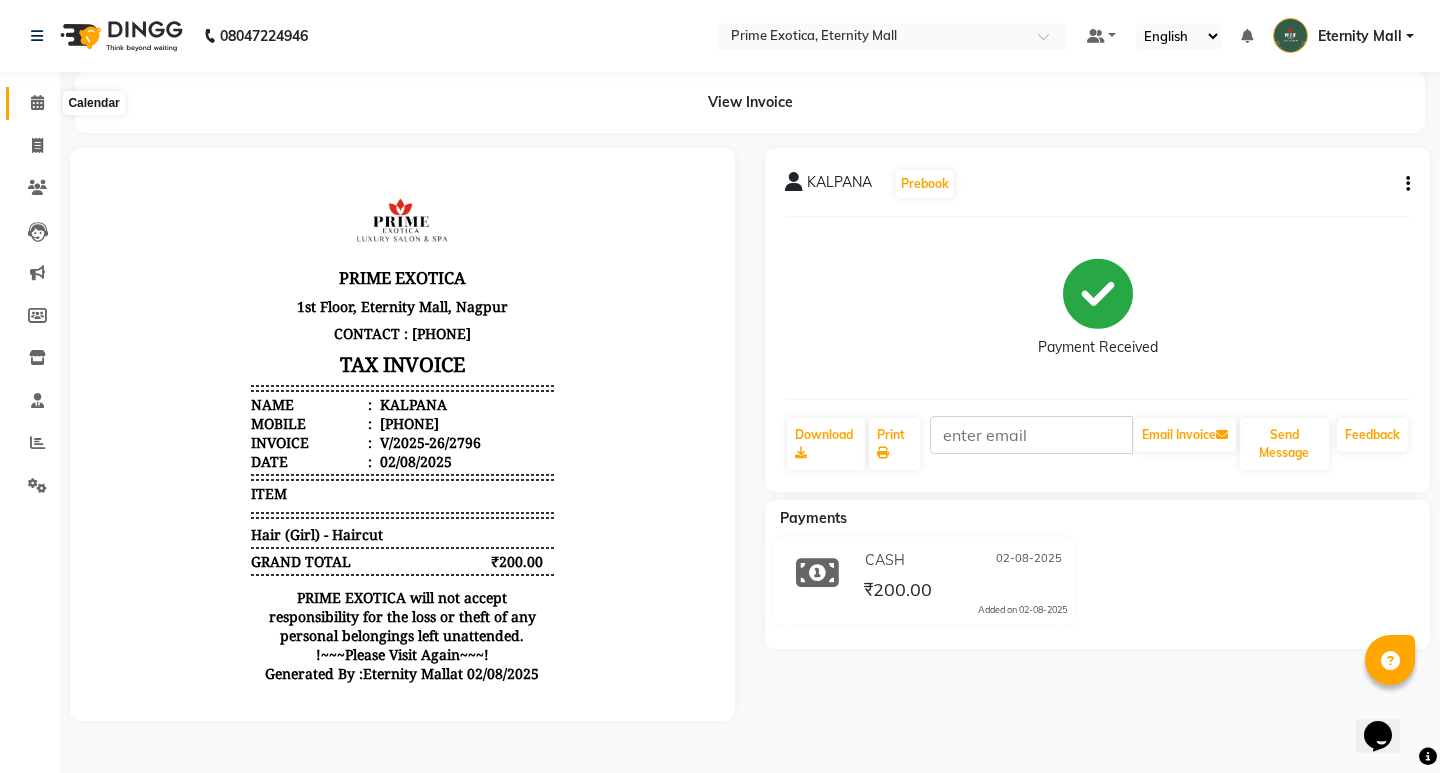 click 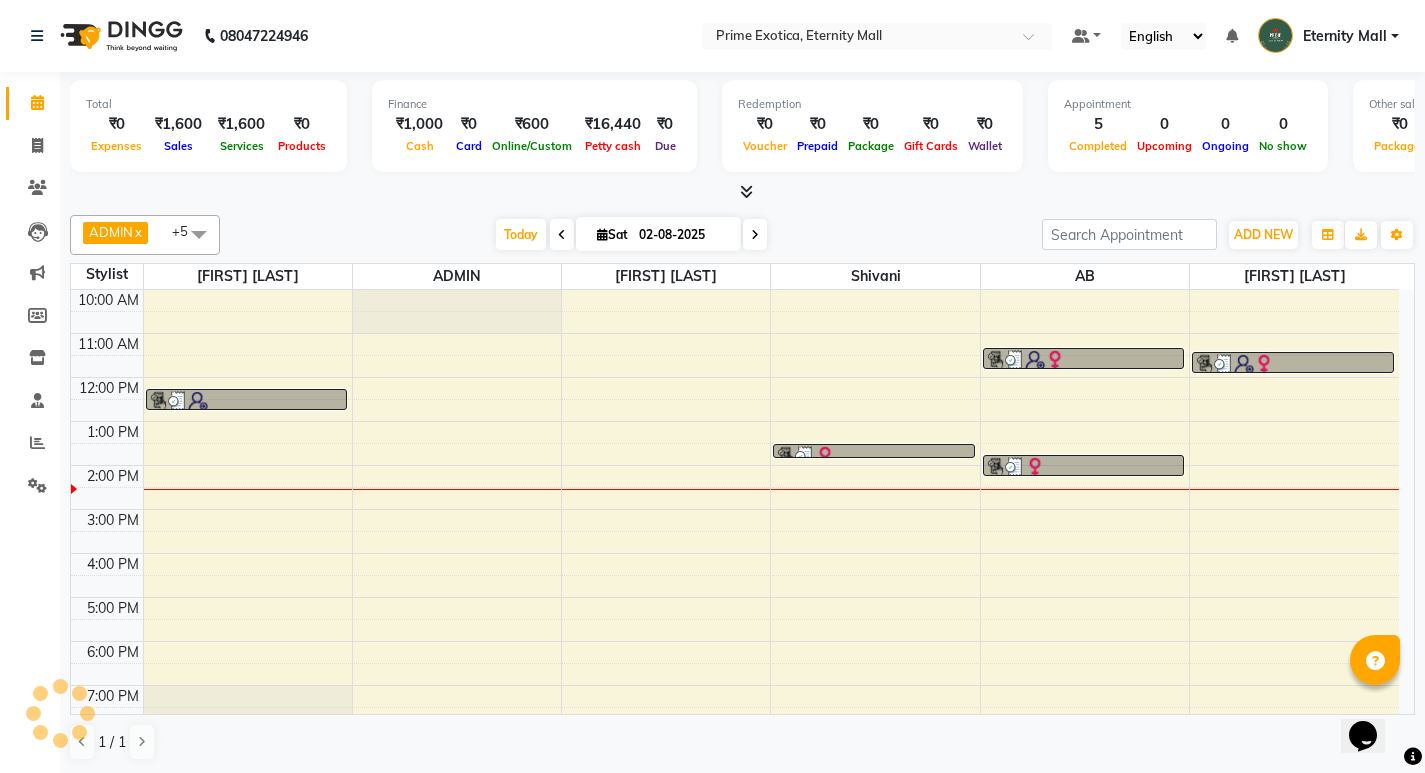 scroll, scrollTop: 65, scrollLeft: 0, axis: vertical 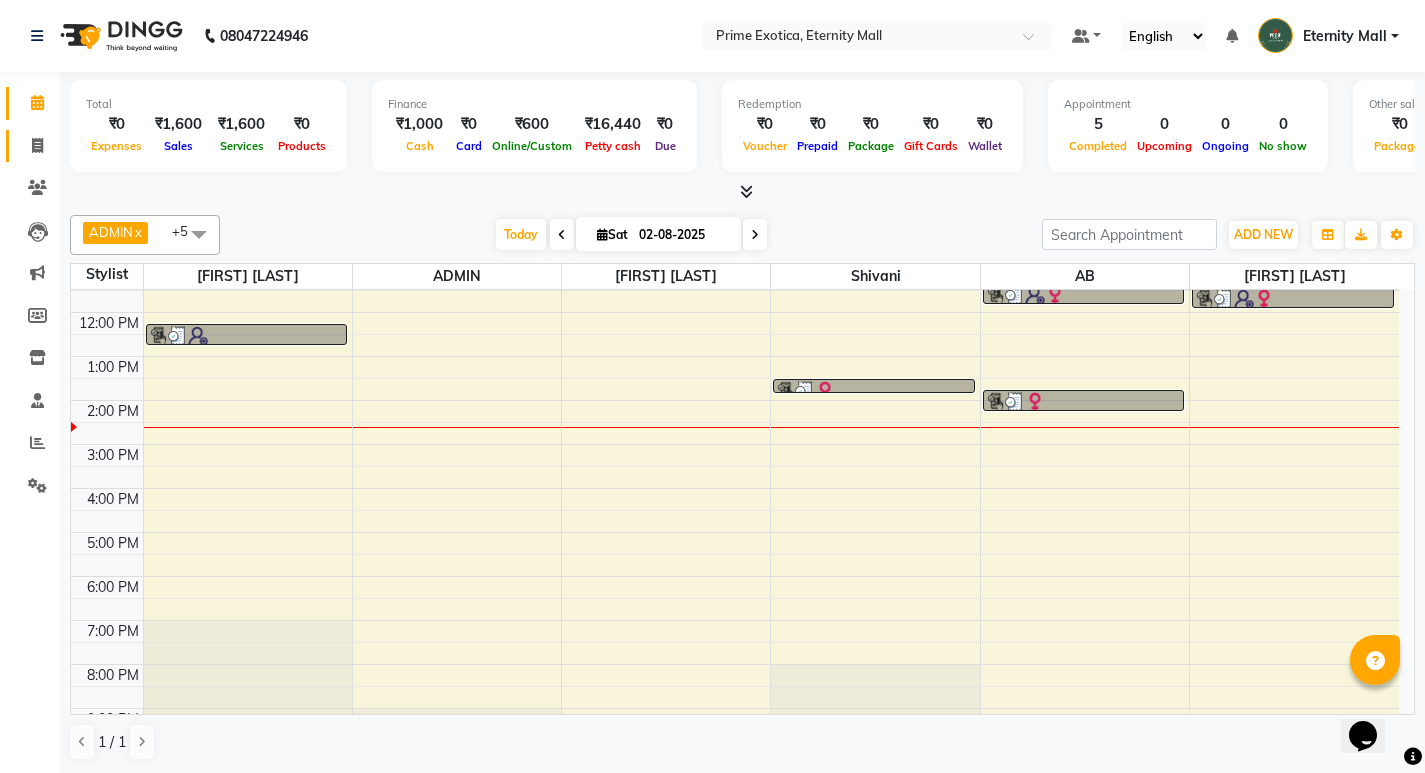 click on "Invoice" 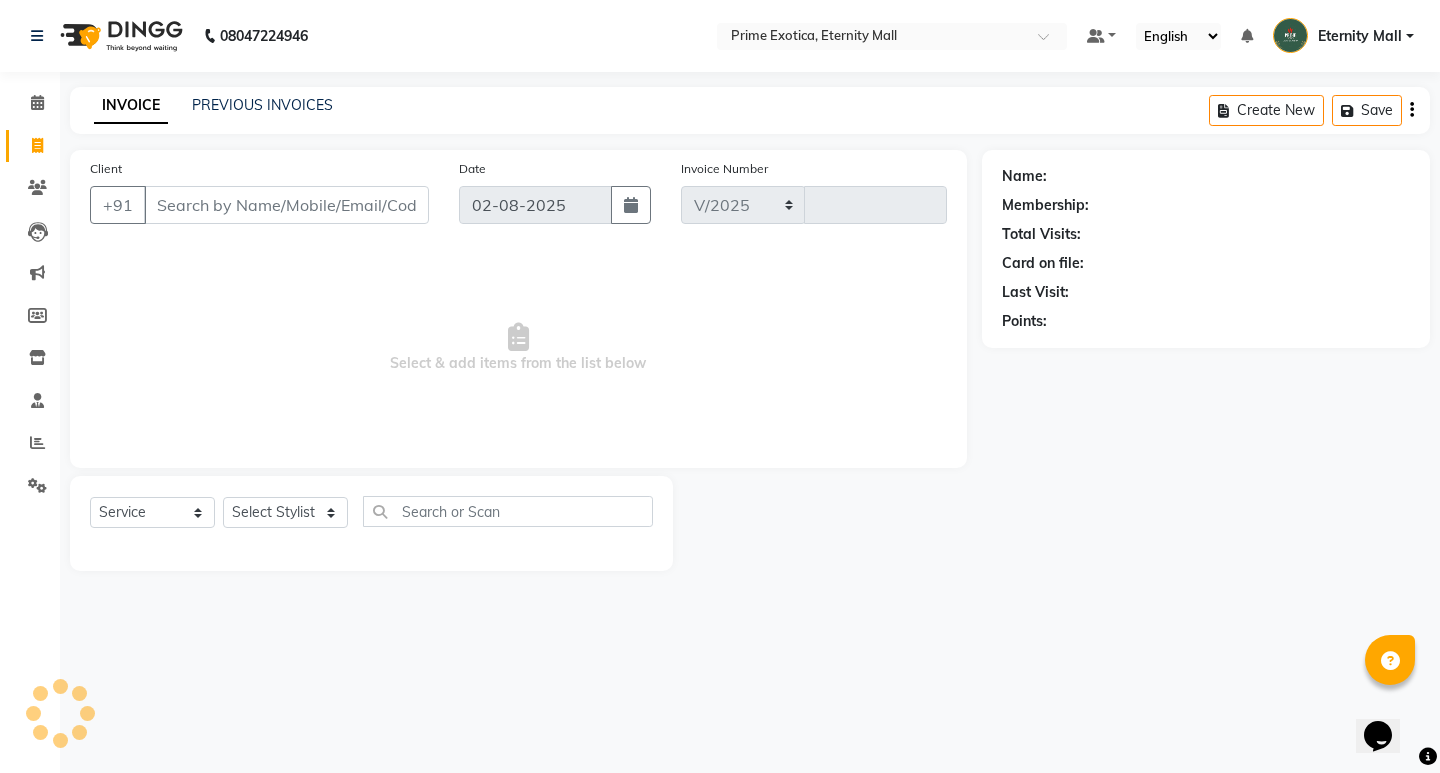 click on "Client" at bounding box center (286, 205) 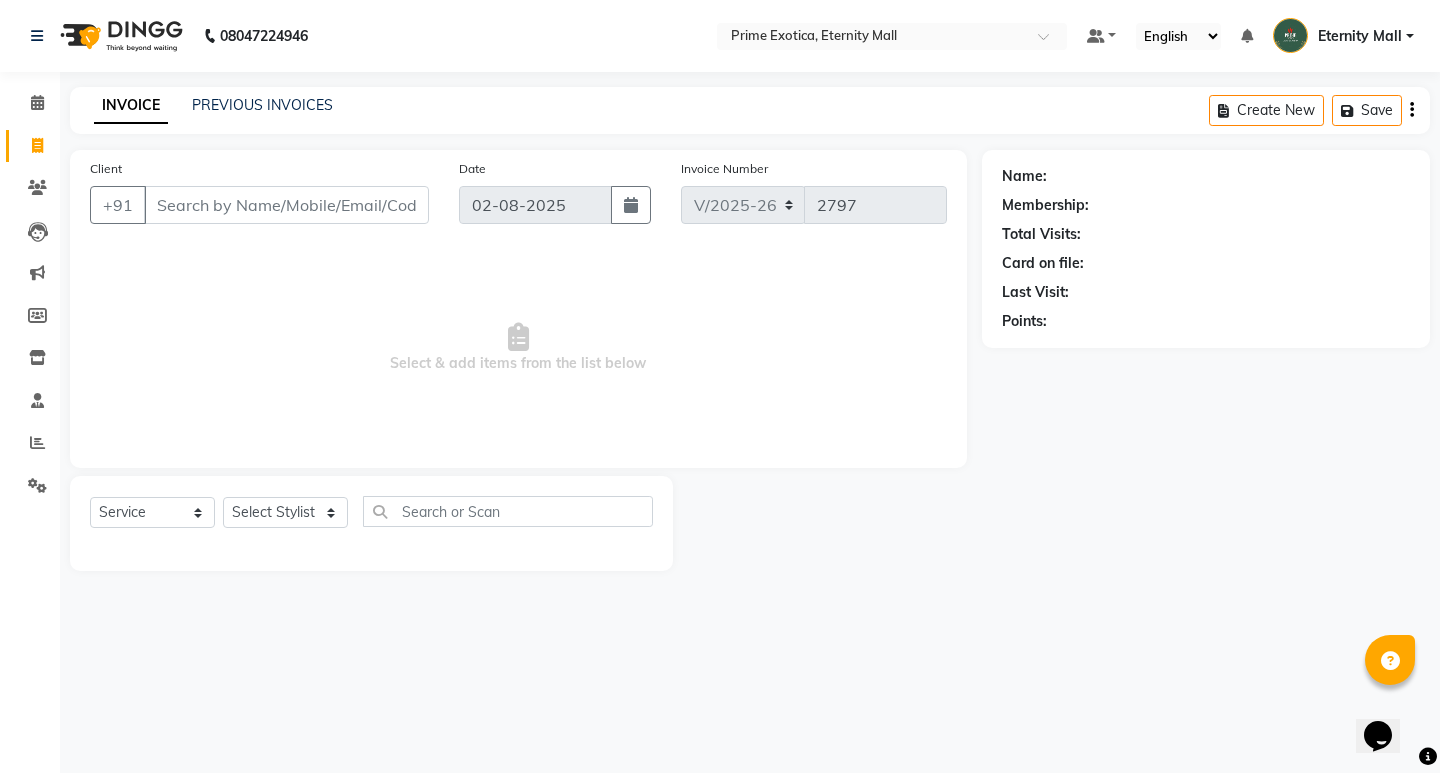 click on "Client" at bounding box center [286, 205] 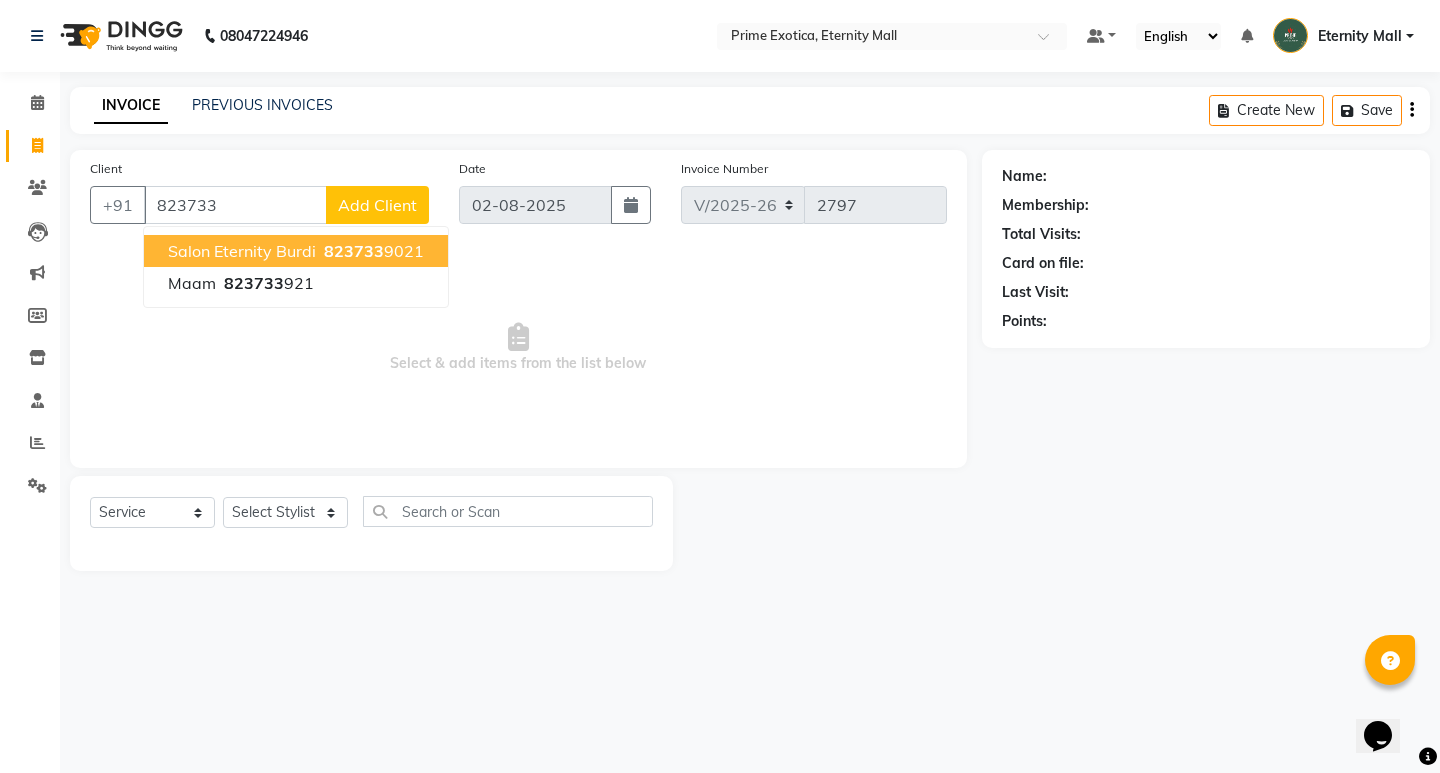 click on "823733" at bounding box center (354, 251) 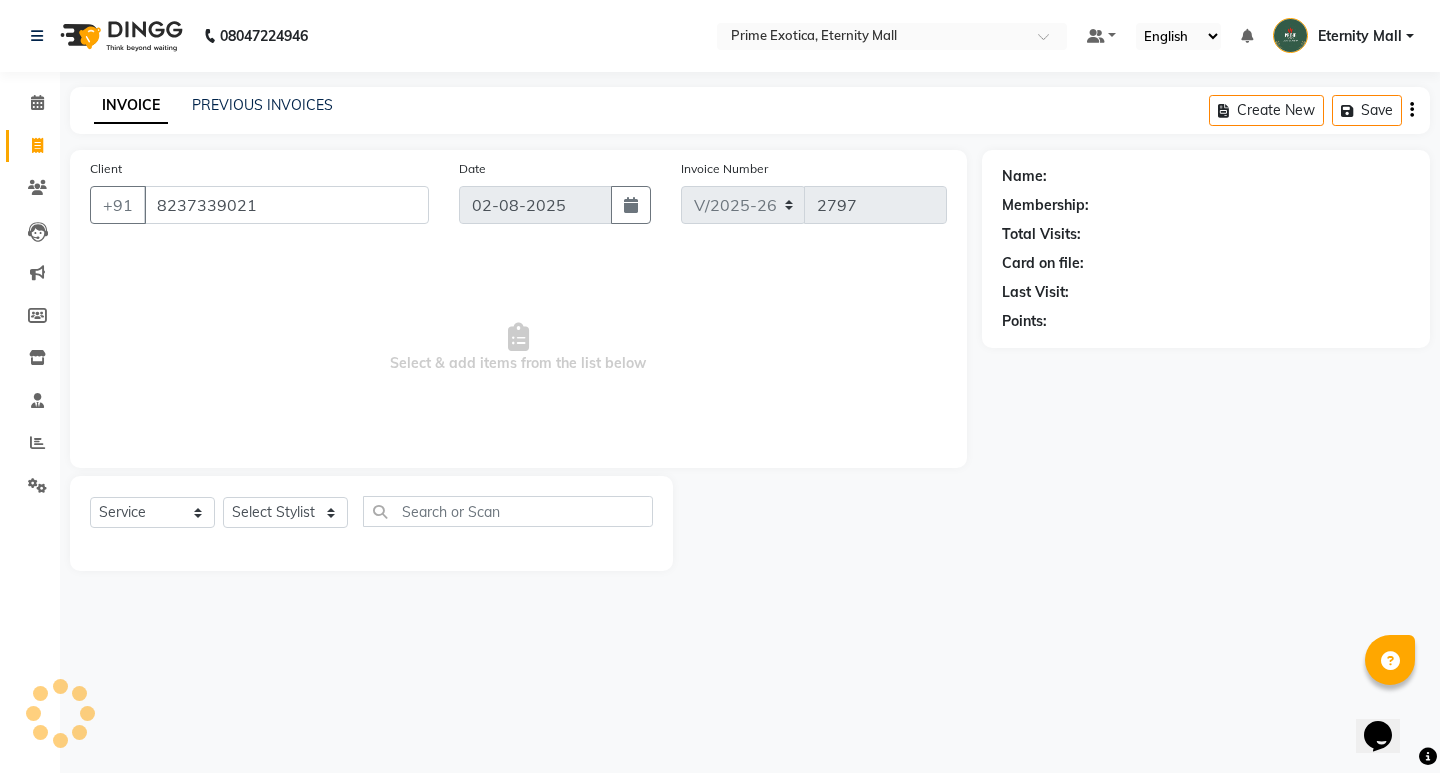 type on "8237339021" 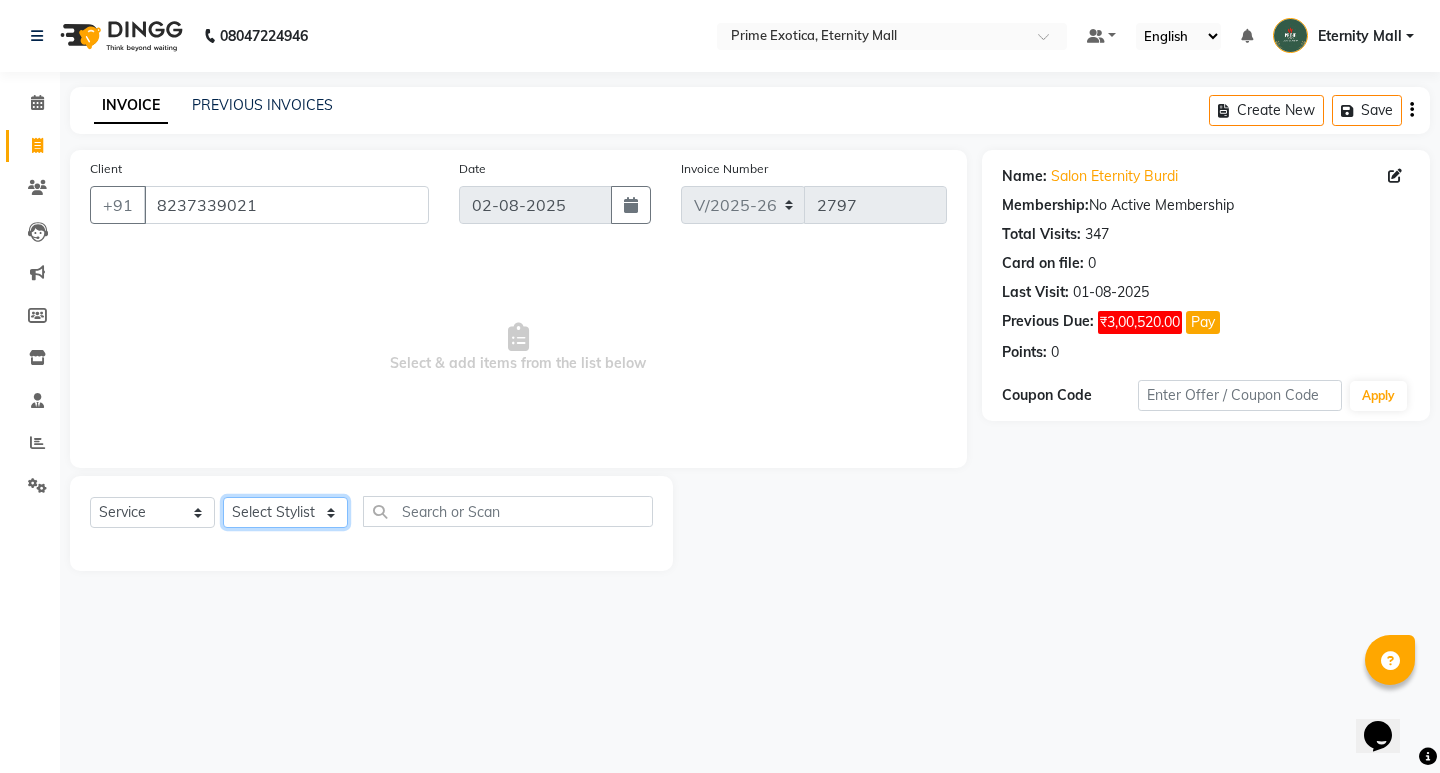 click on "Select Stylist AB ADMIN [FIRST] [LAST] [FIRST] [LAST] [FIRST] [LAST] [FIRST] [LAST] [FIRST] [LAST] [FIRST] [LAST]" 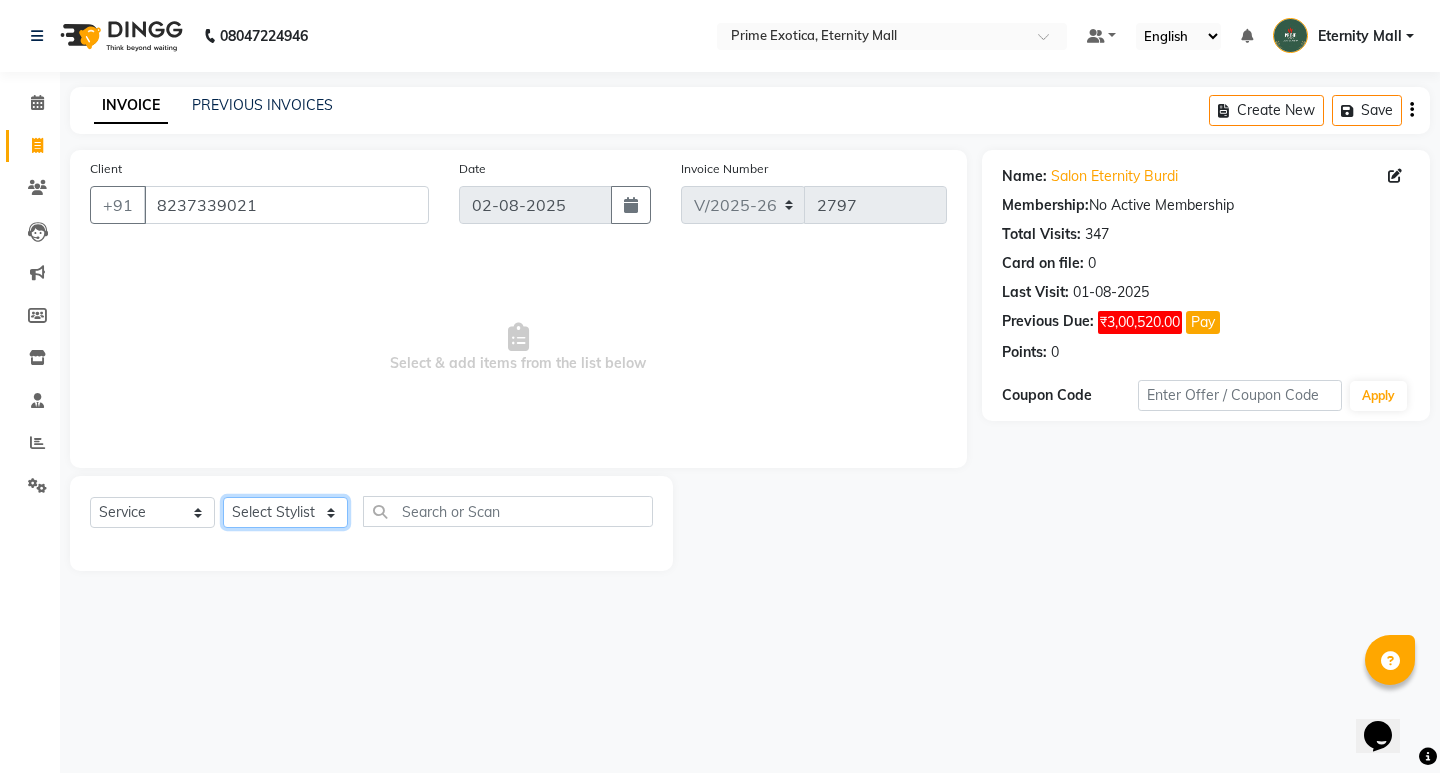 select on "66179" 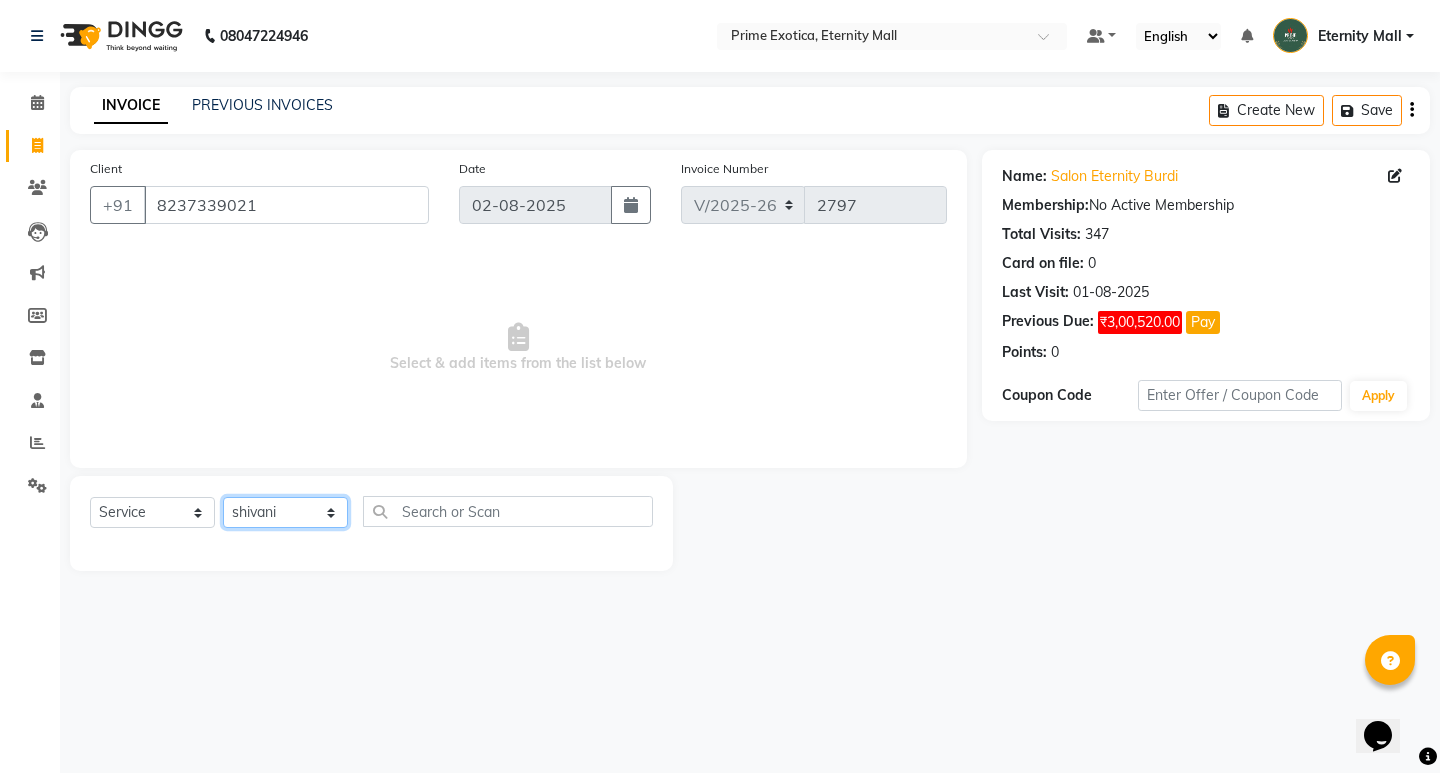 click on "Select Stylist AB ADMIN [FIRST] [LAST] [FIRST] [LAST] [FIRST] [LAST] [FIRST] [LAST] [FIRST] [LAST] [FIRST] [LAST]" 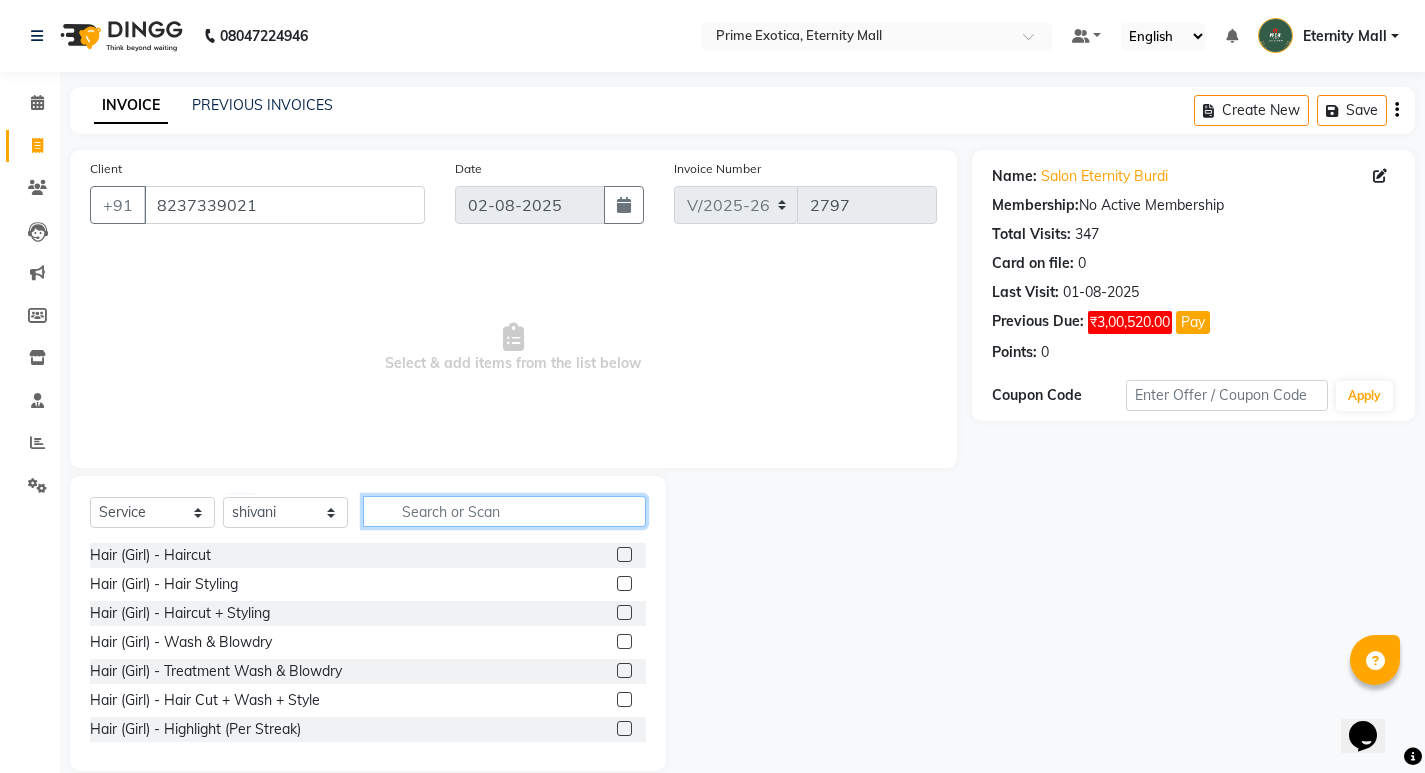 click 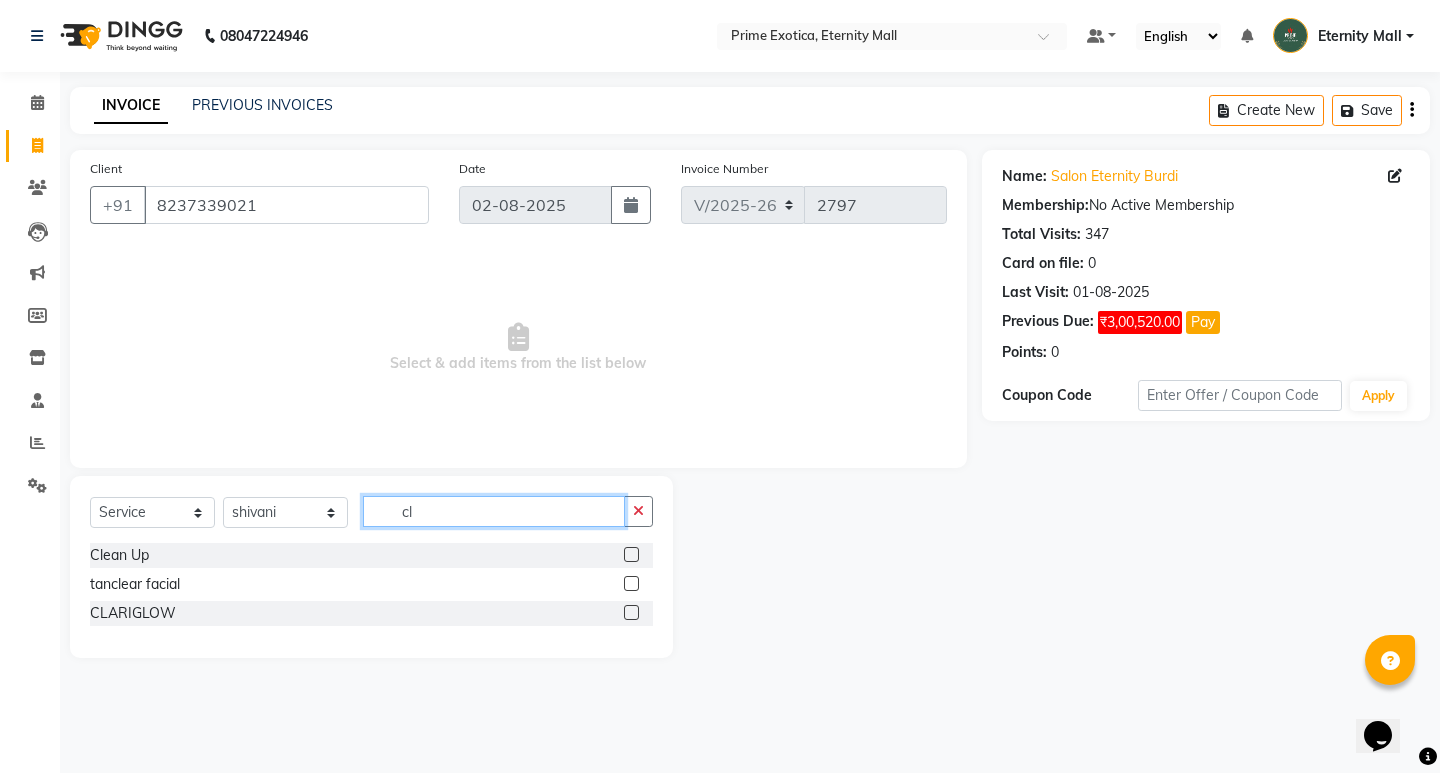 type on "cl" 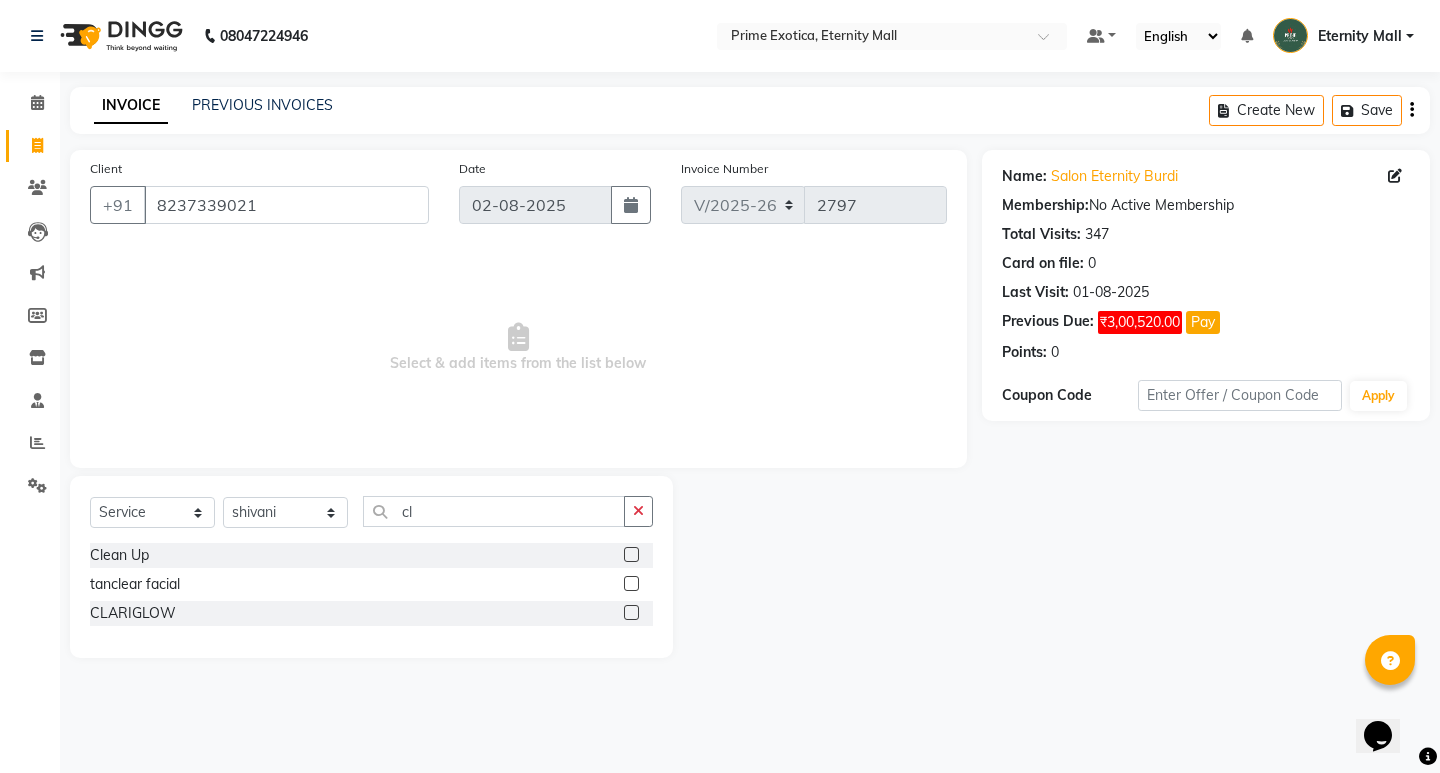 click 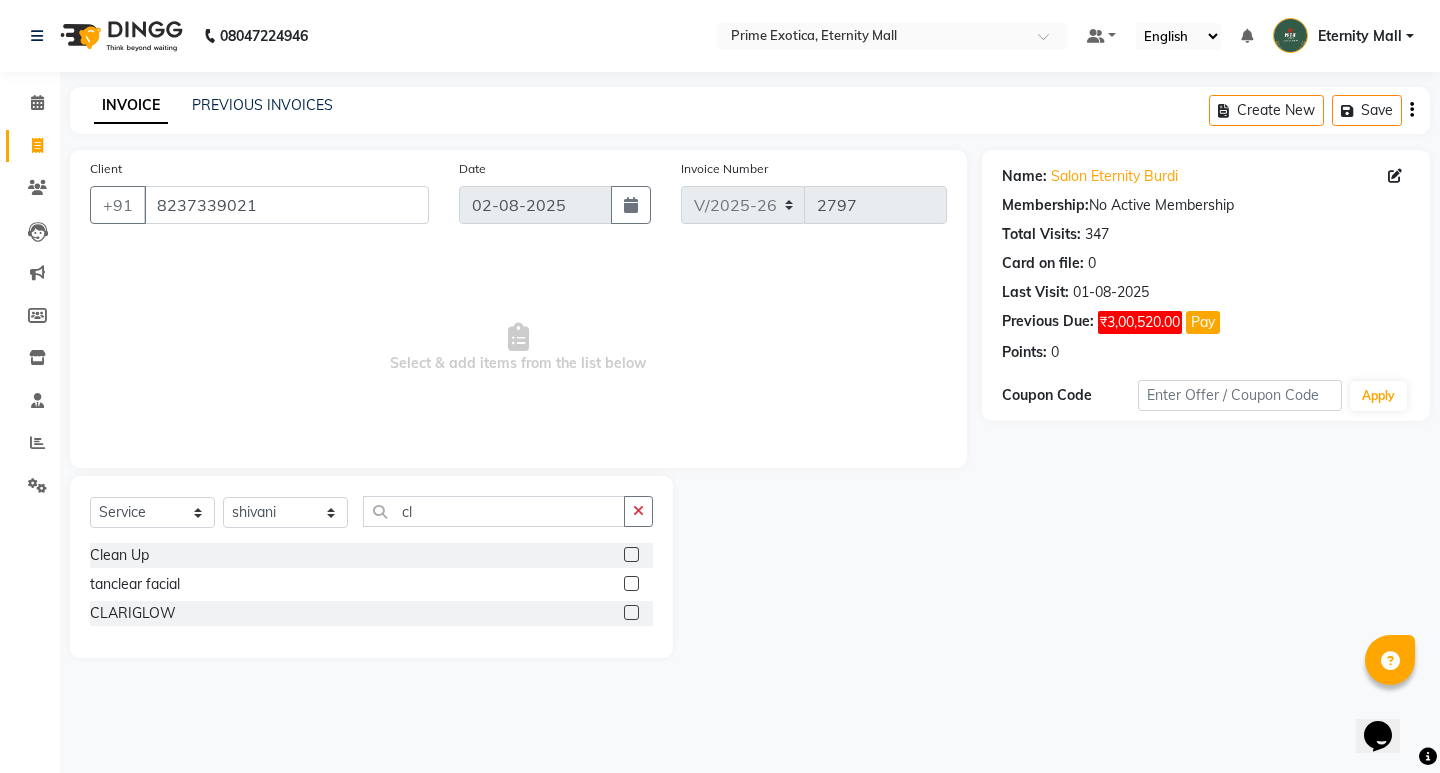 click 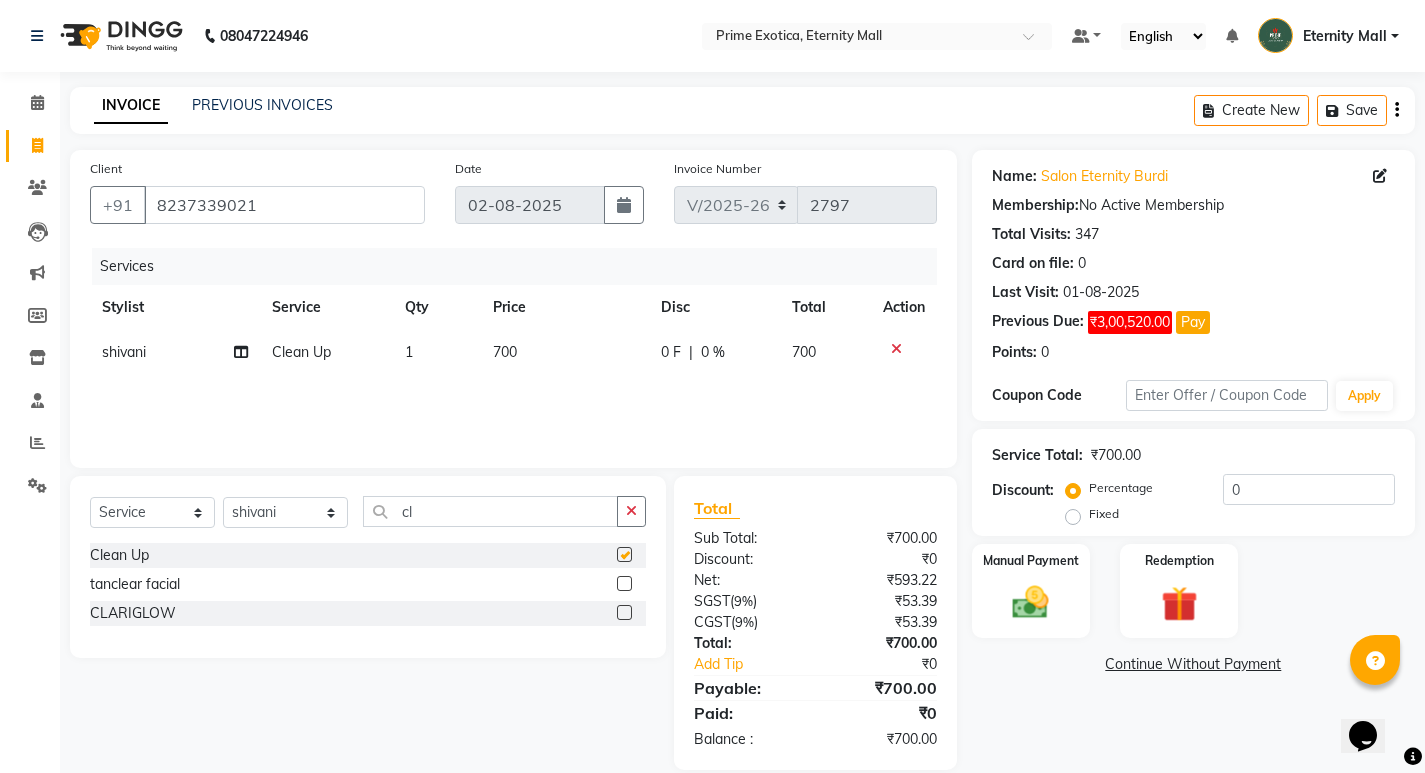 checkbox on "false" 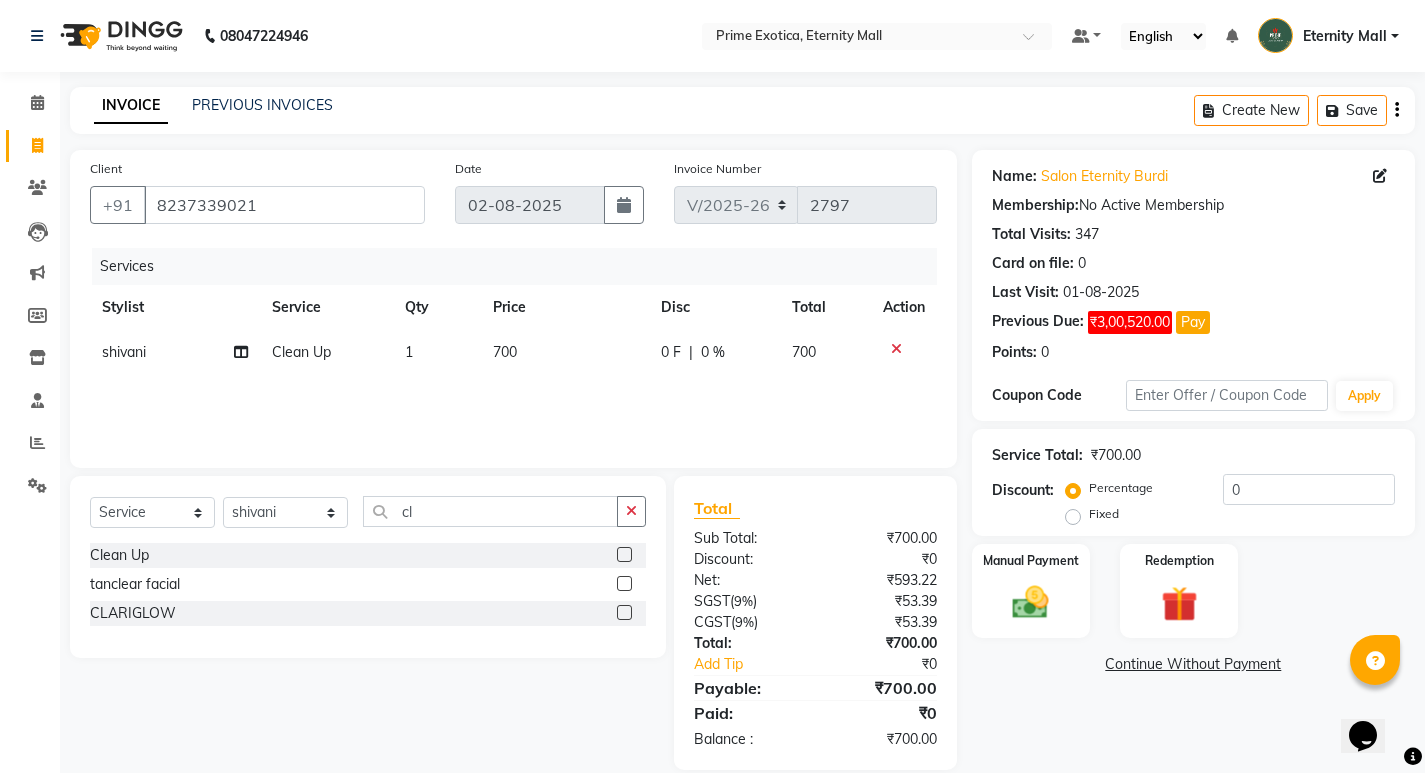 click on "700" 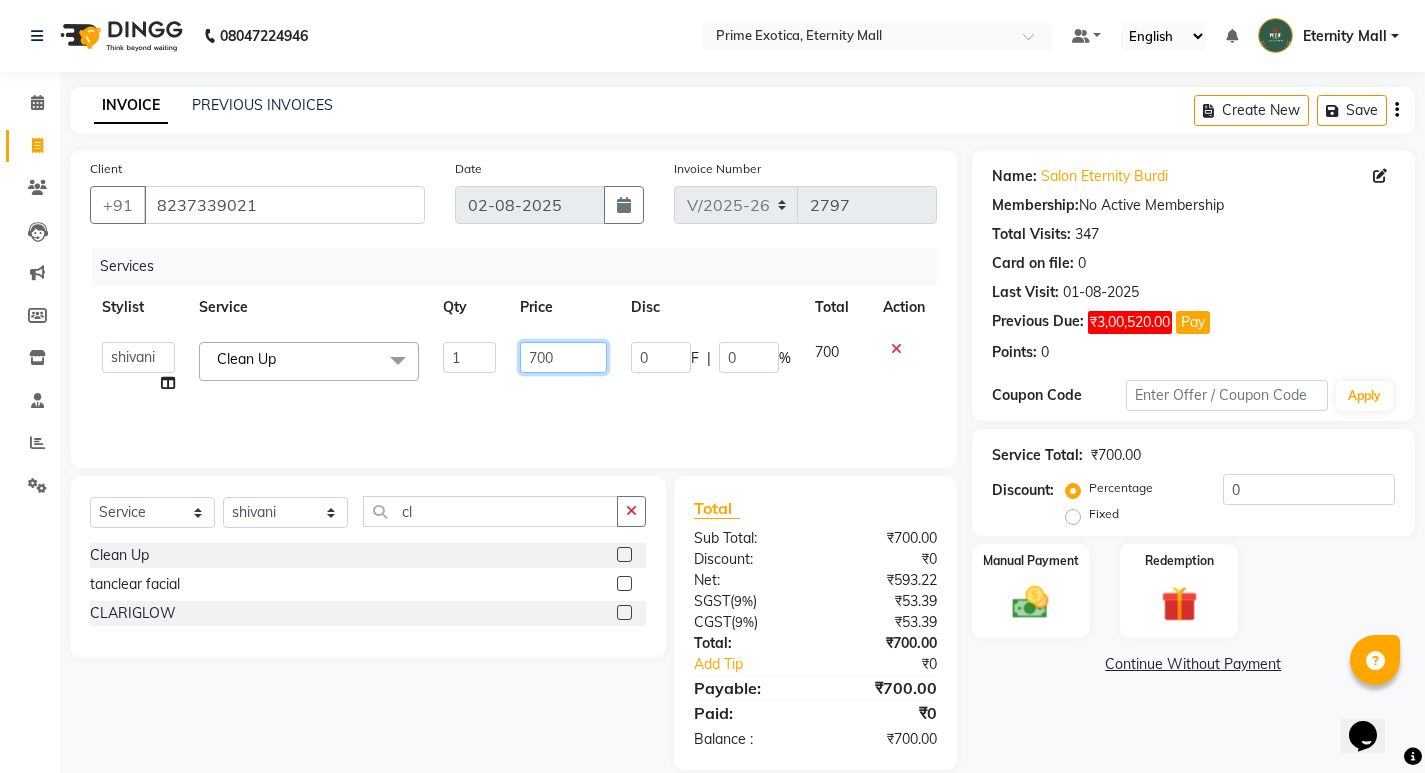 click on "700" 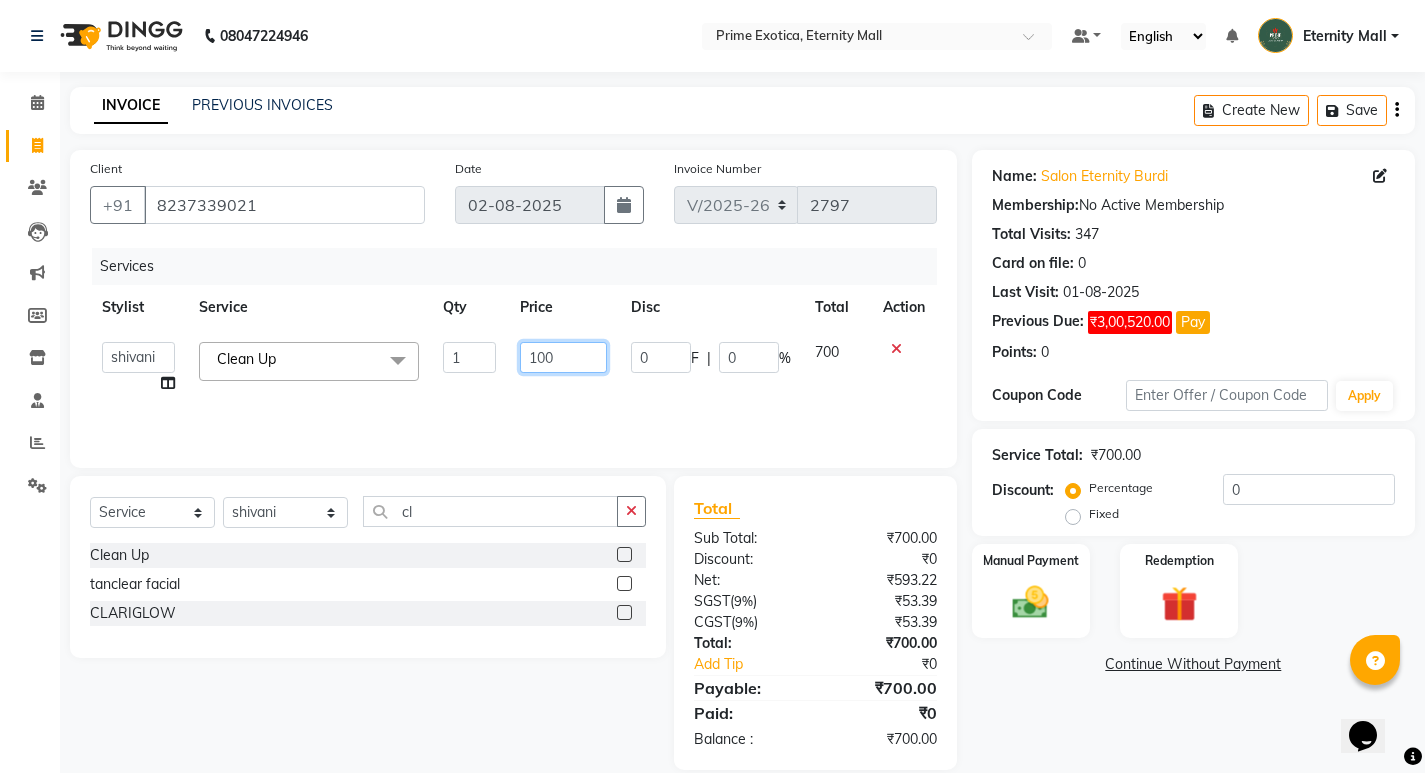 type on "1000" 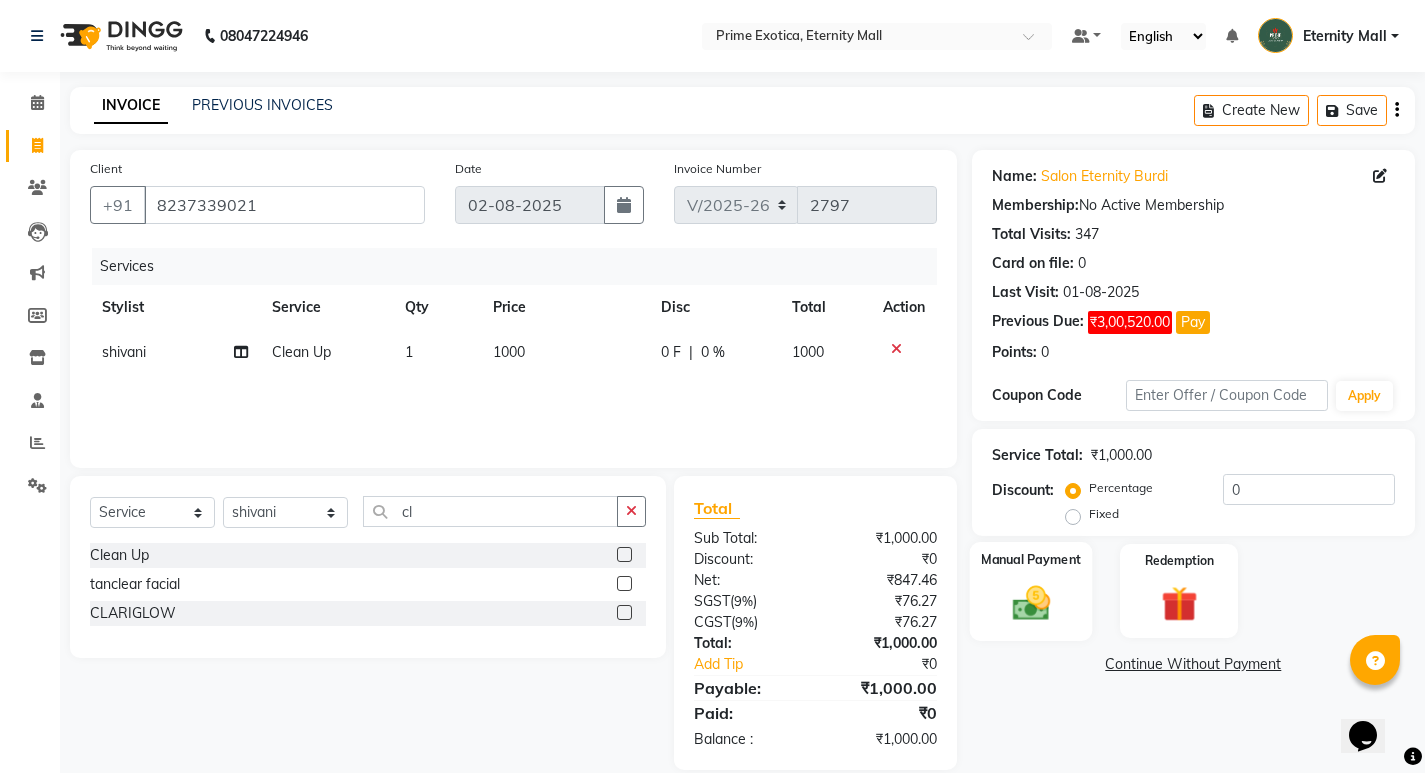 click on "Manual Payment" 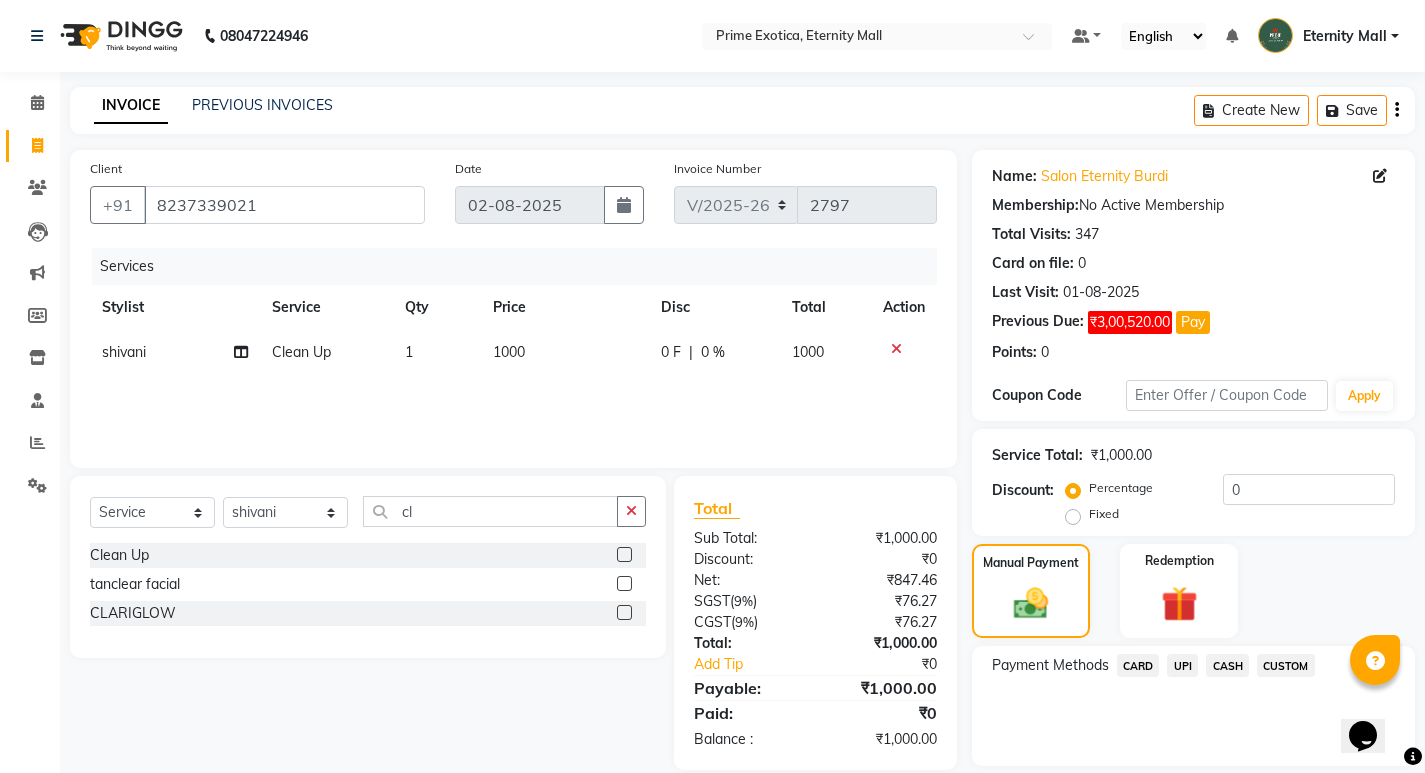 click on "CASH" 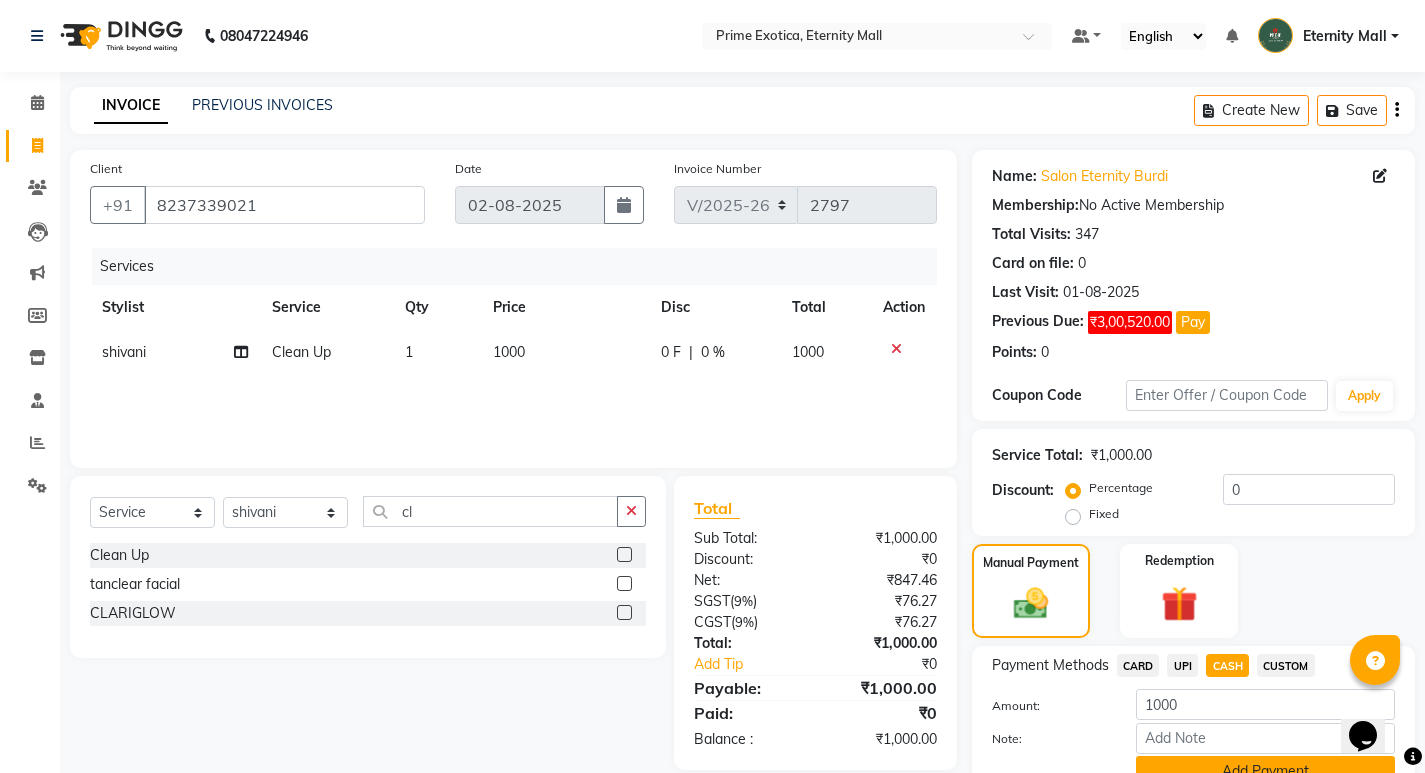 click on "Add Payment" 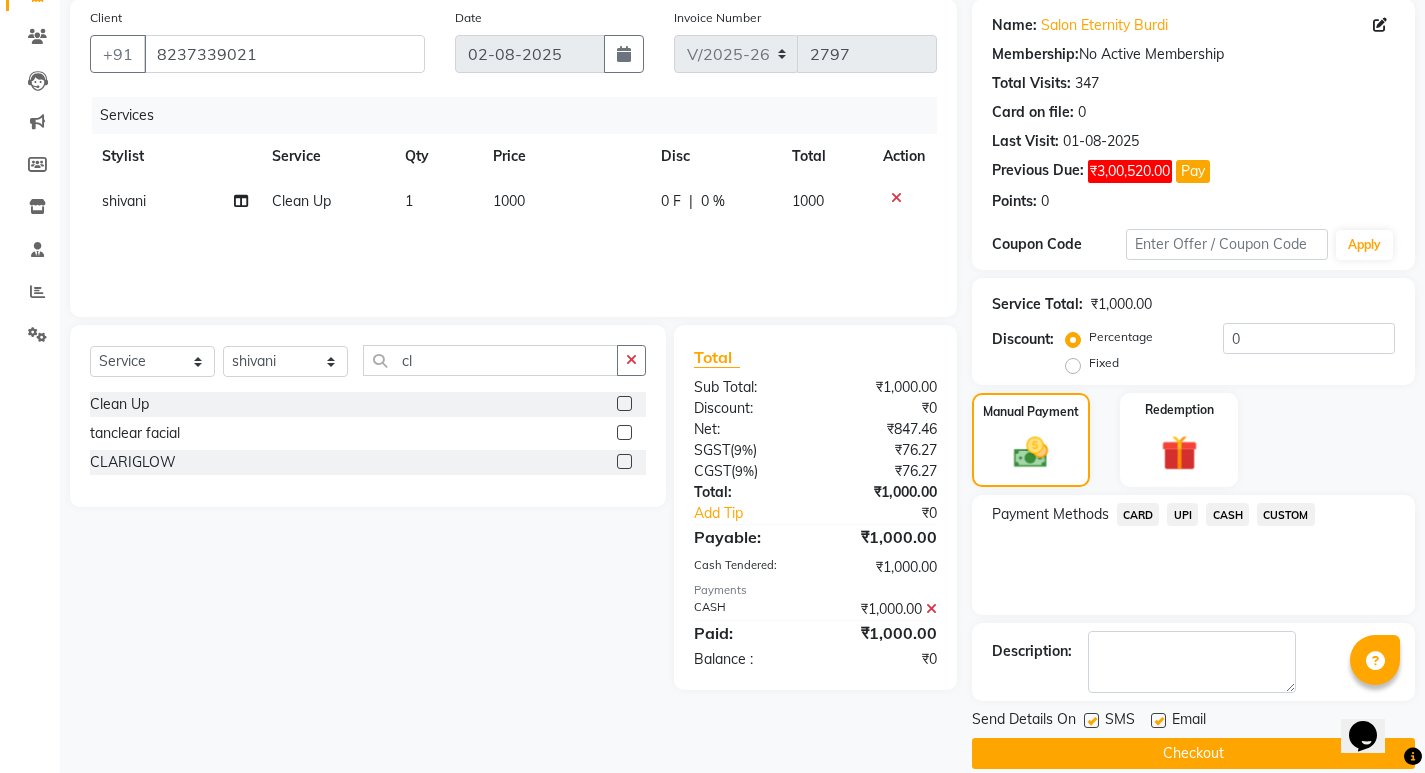 scroll, scrollTop: 177, scrollLeft: 0, axis: vertical 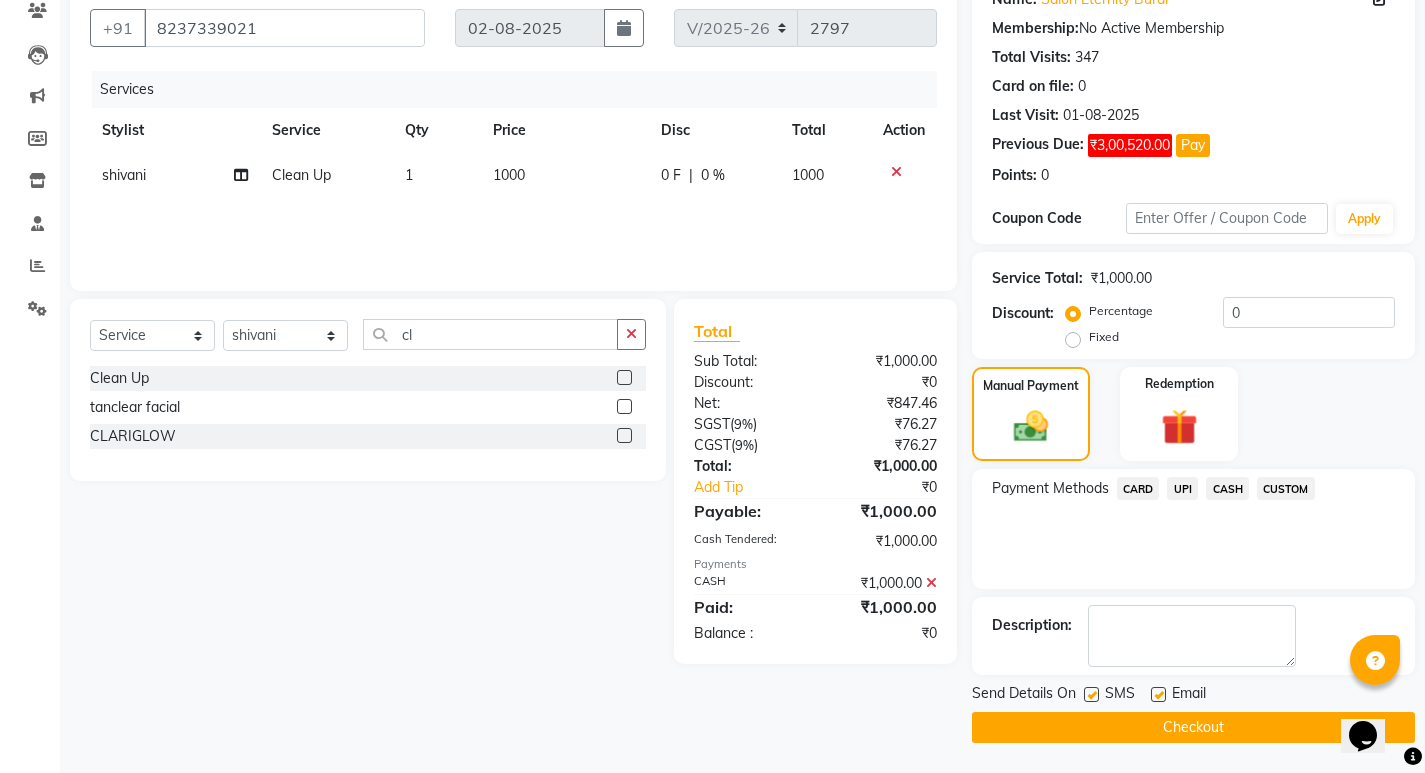 click on "Checkout" 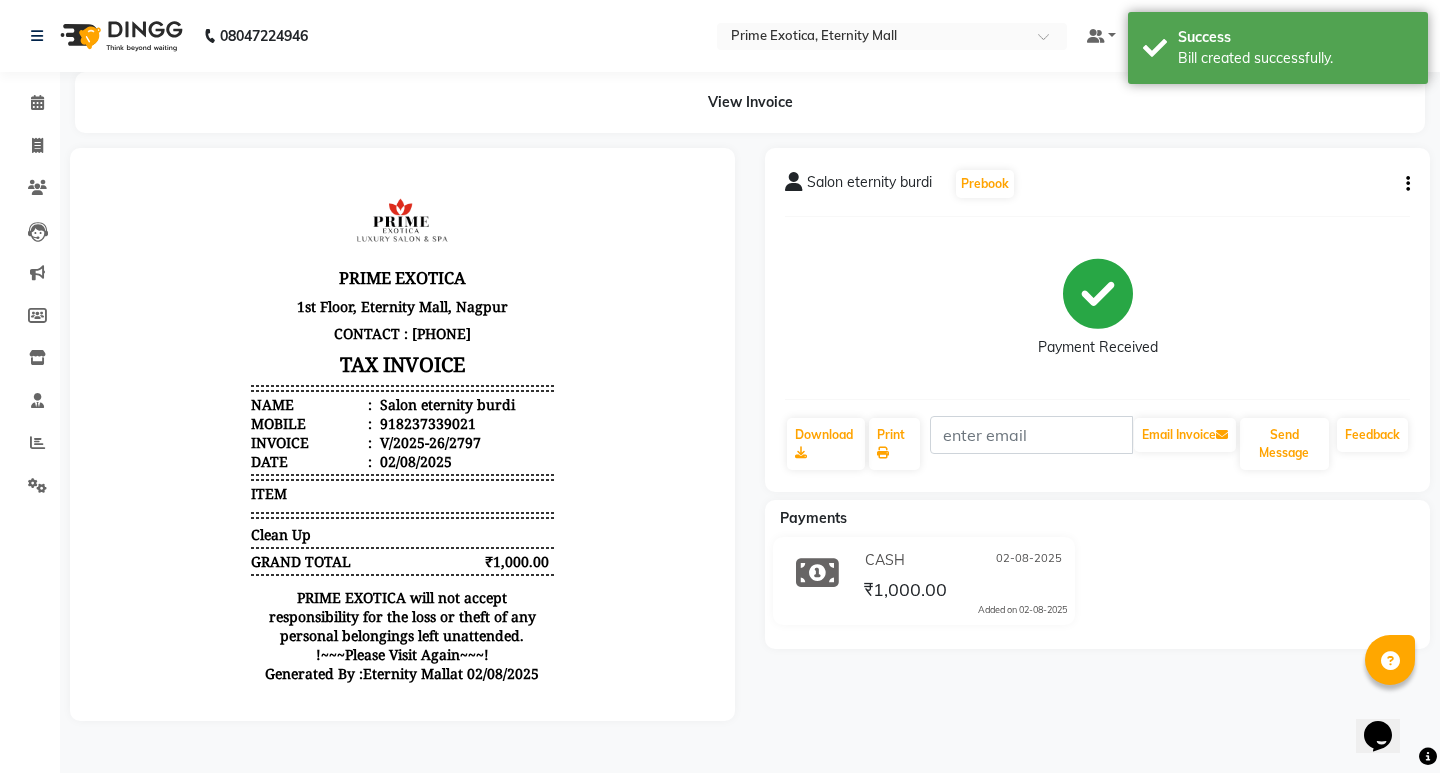 scroll, scrollTop: 0, scrollLeft: 0, axis: both 